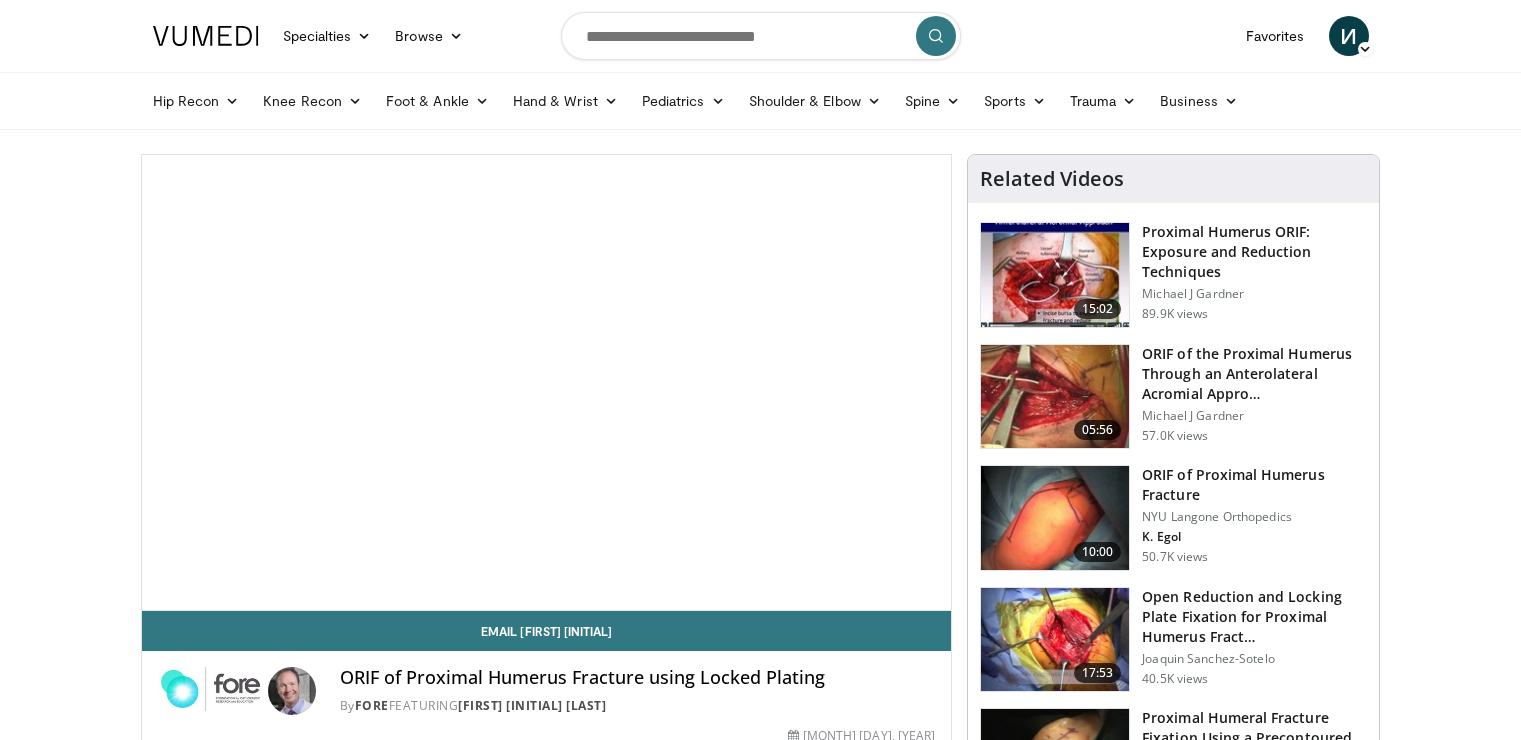 scroll, scrollTop: 0, scrollLeft: 0, axis: both 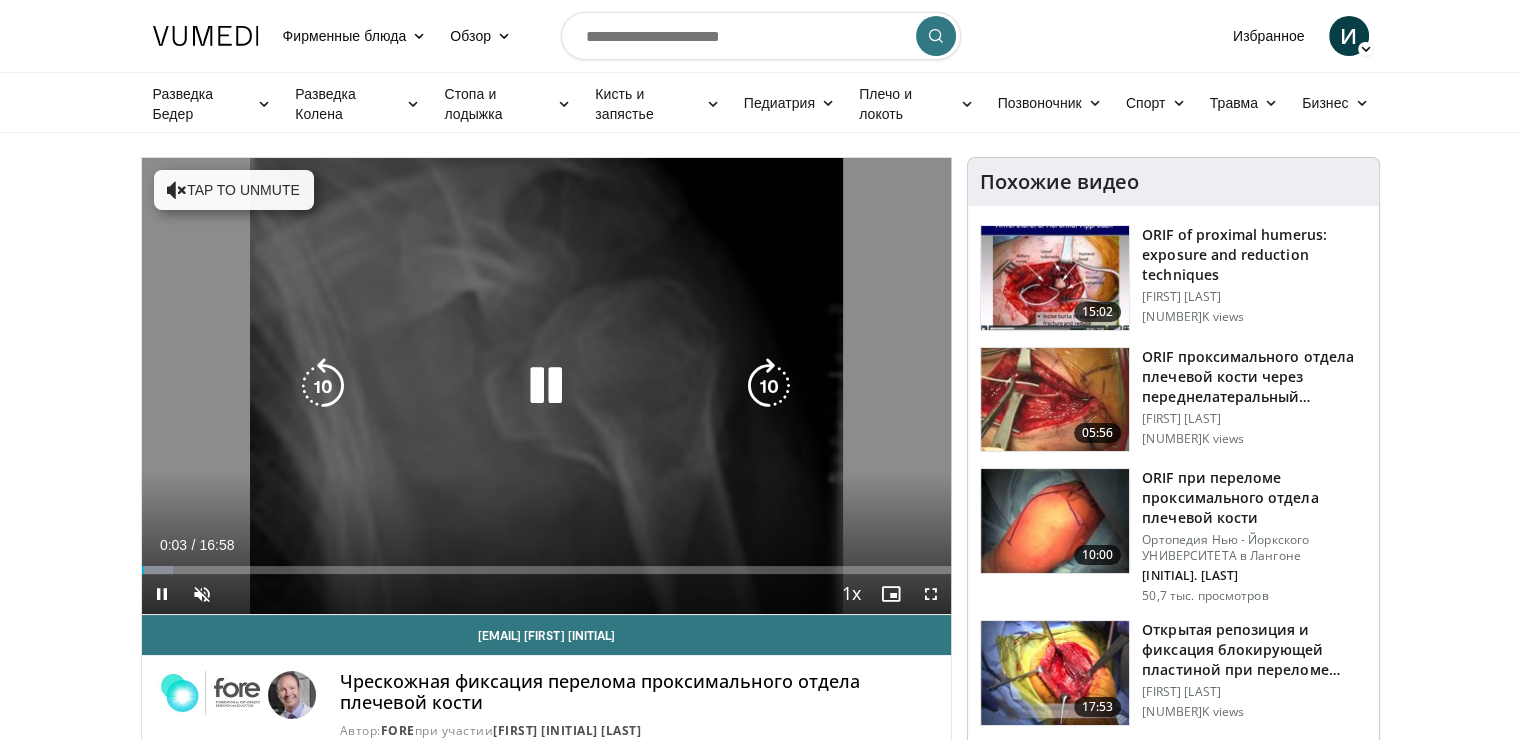 click at bounding box center (546, 386) 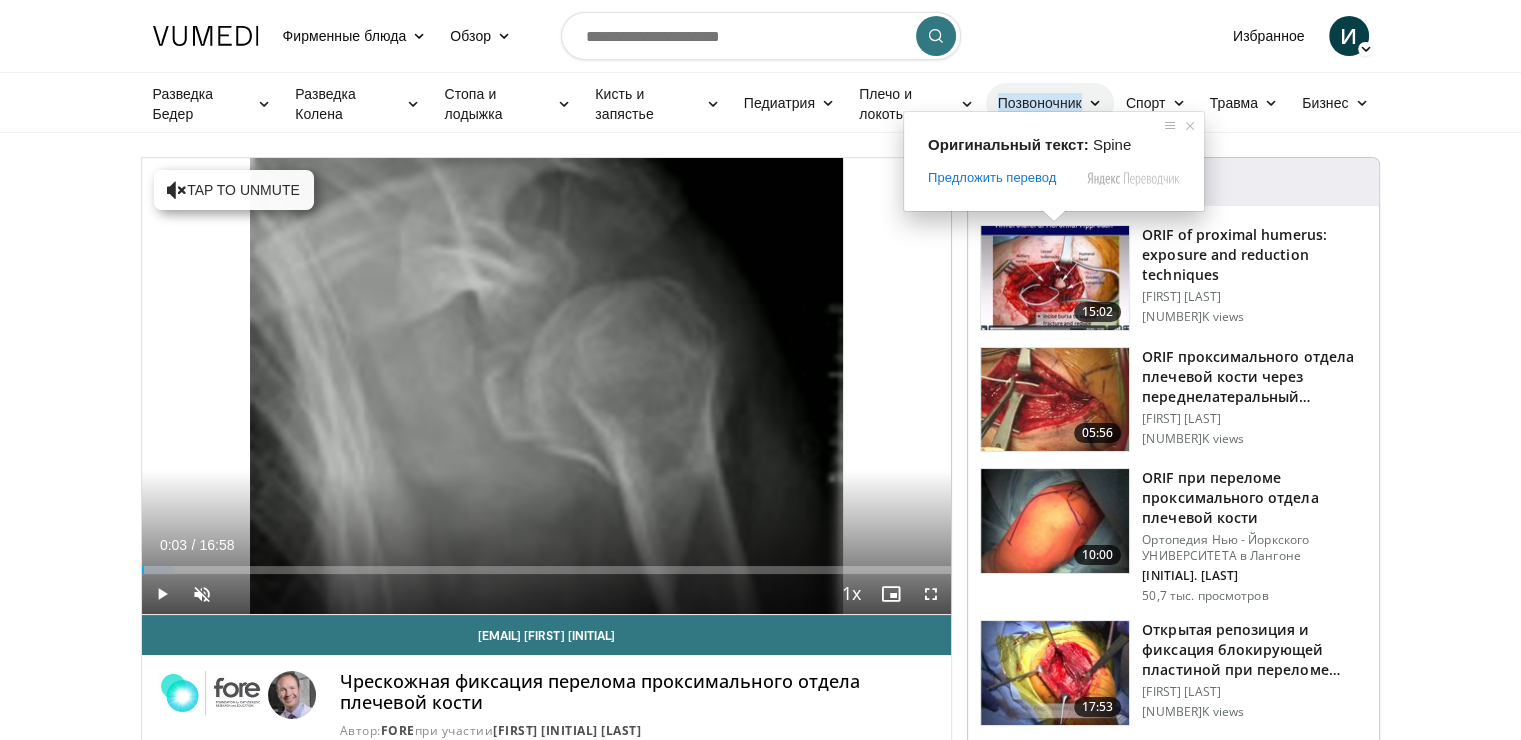 click on "Позвоночник" at bounding box center [1040, 103] 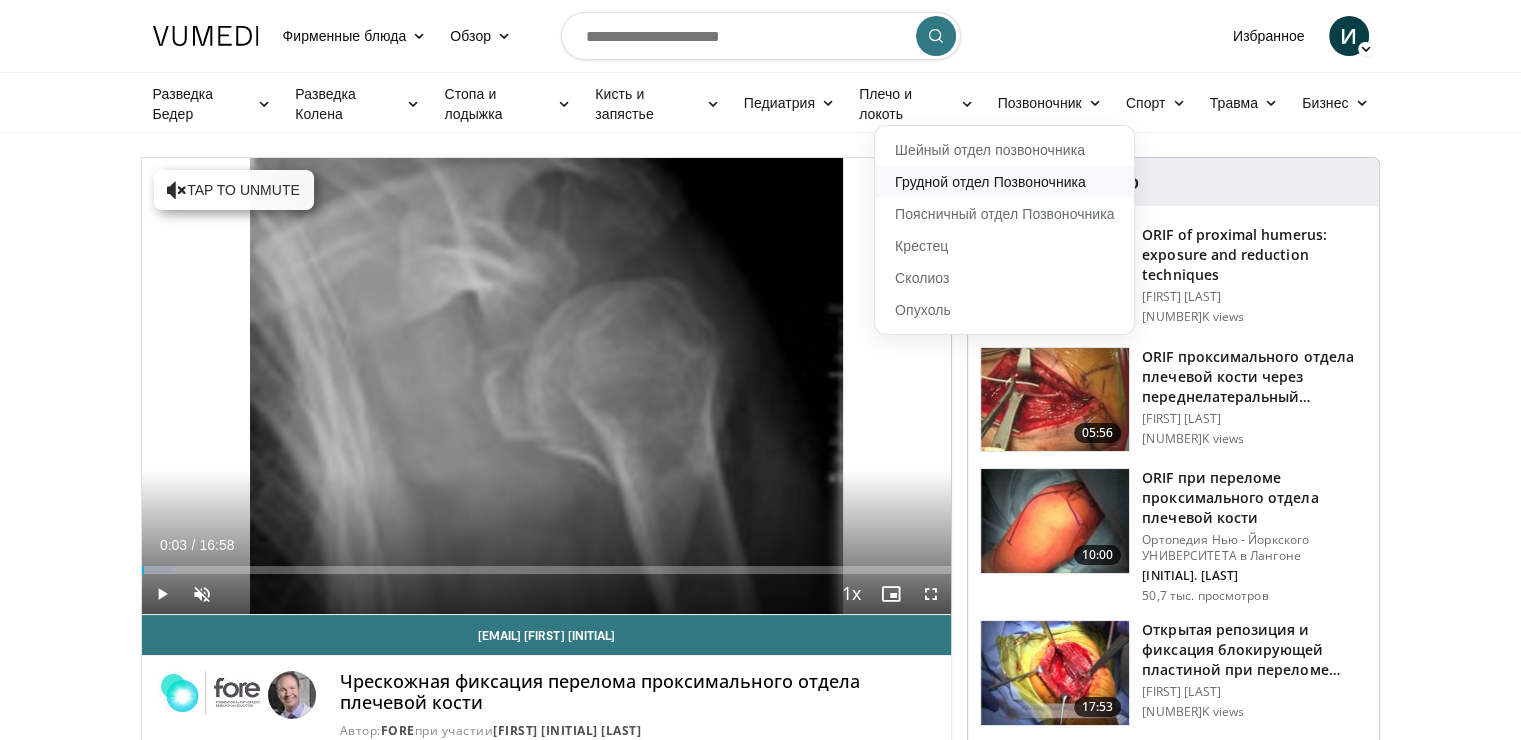 click on "Грудной отдел Позвоночника" at bounding box center [1004, 182] 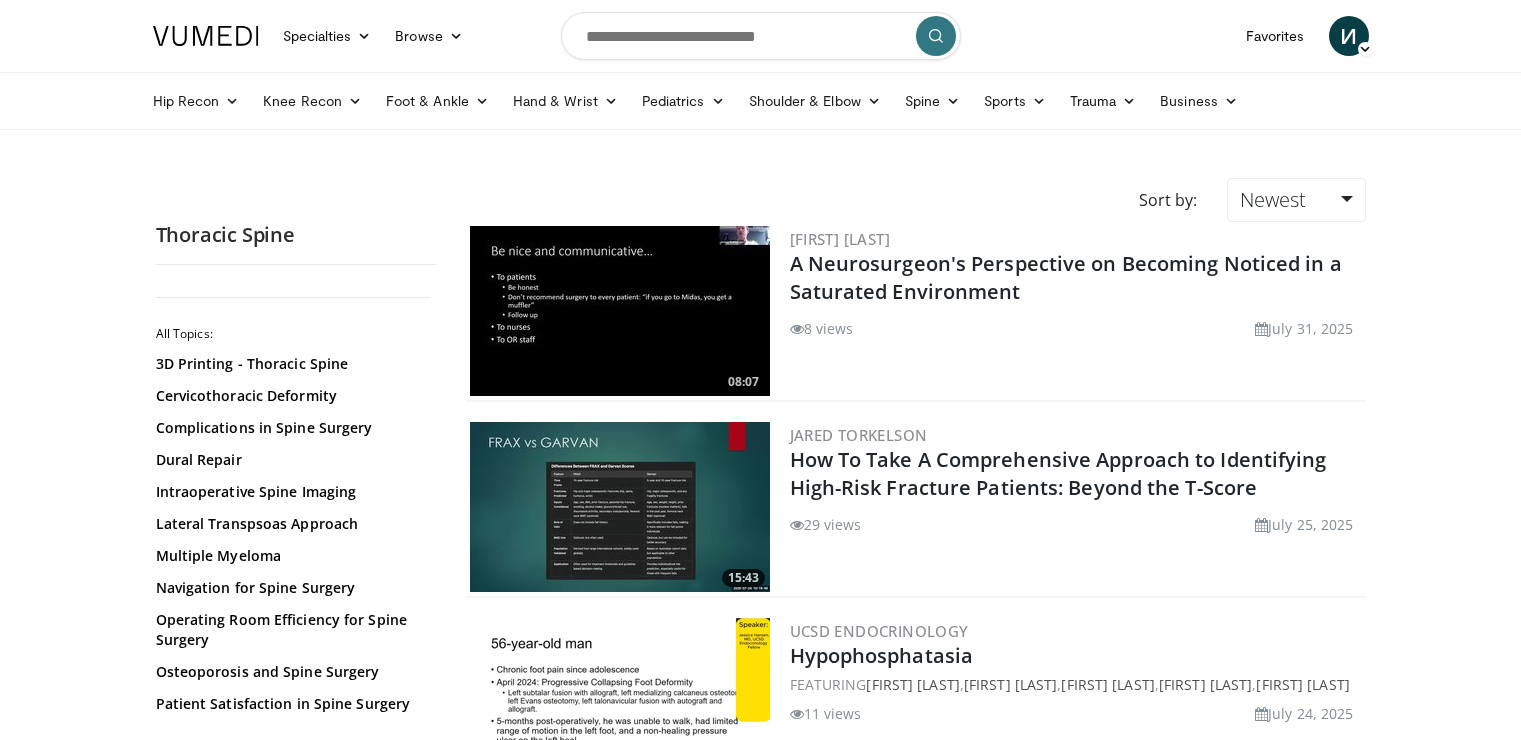 scroll, scrollTop: 0, scrollLeft: 0, axis: both 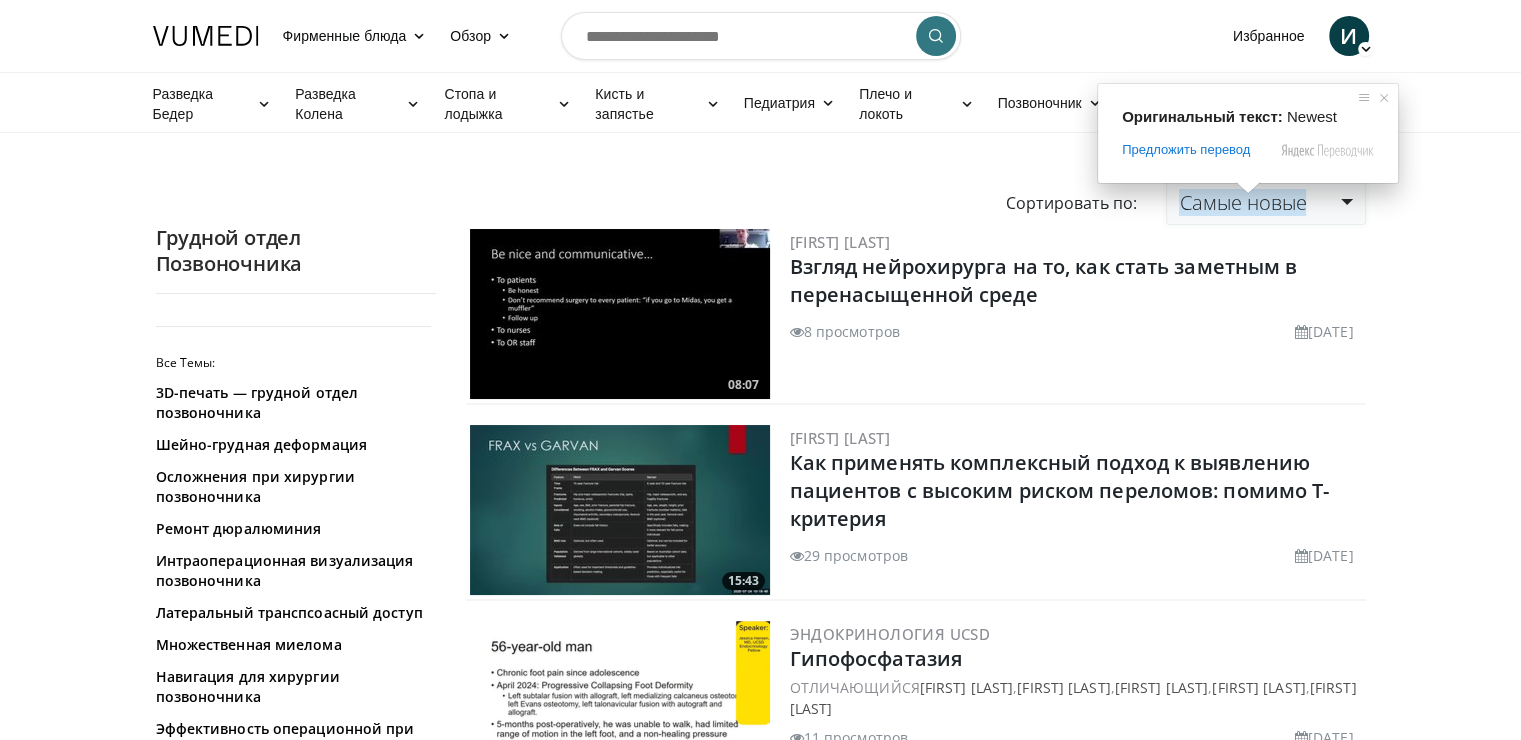 click on "Самые новые" at bounding box center [1242, 202] 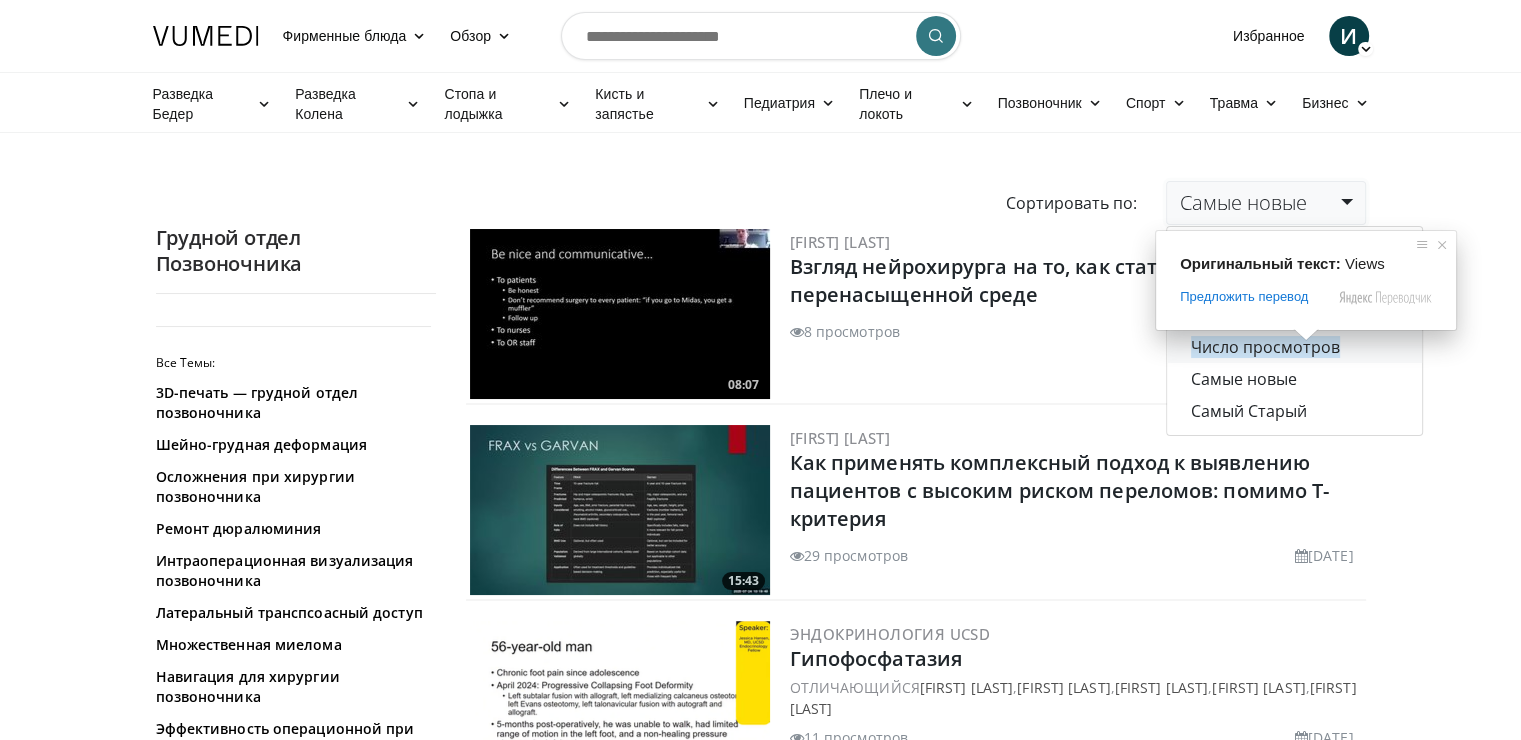 click at bounding box center (1306, 335) 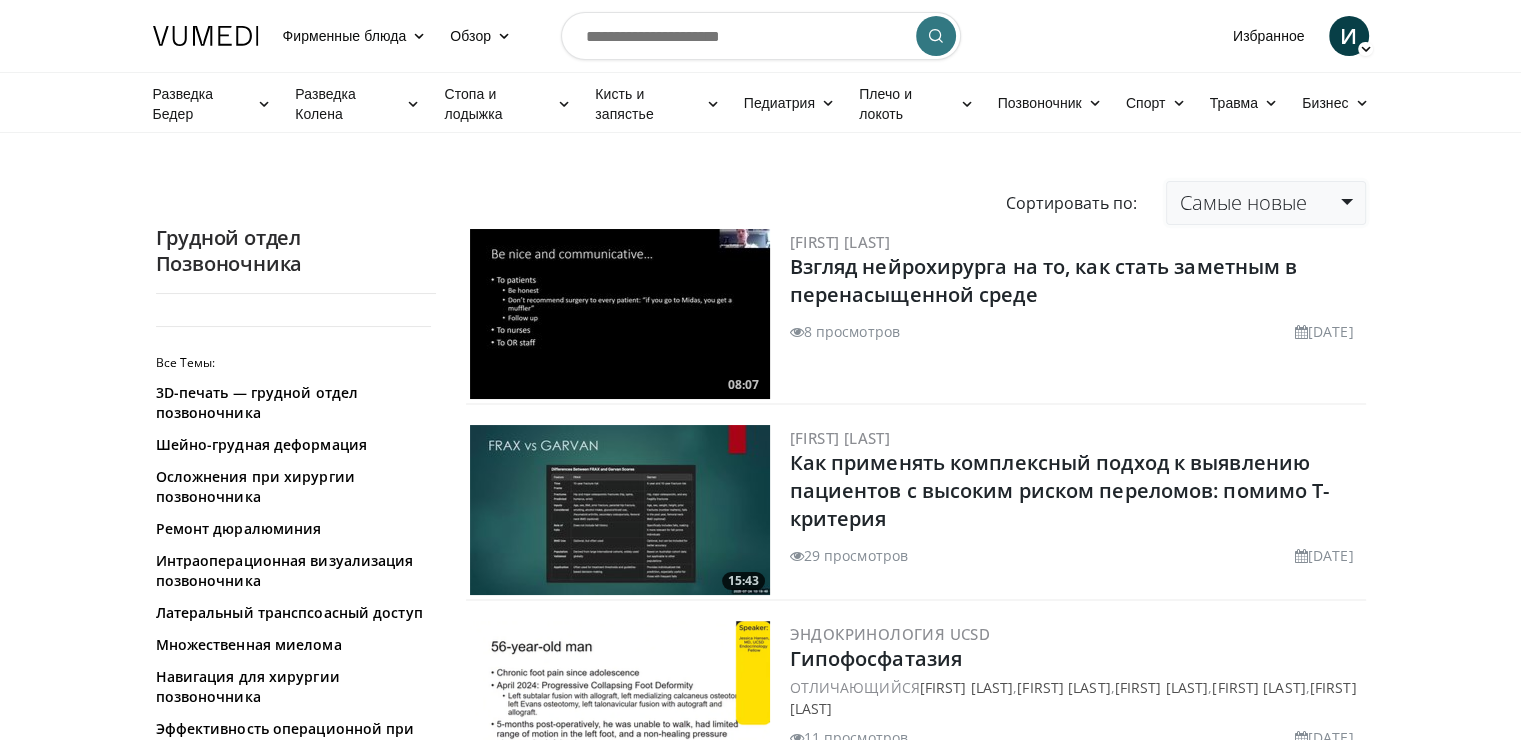 click on "Самые новые" at bounding box center (1265, 203) 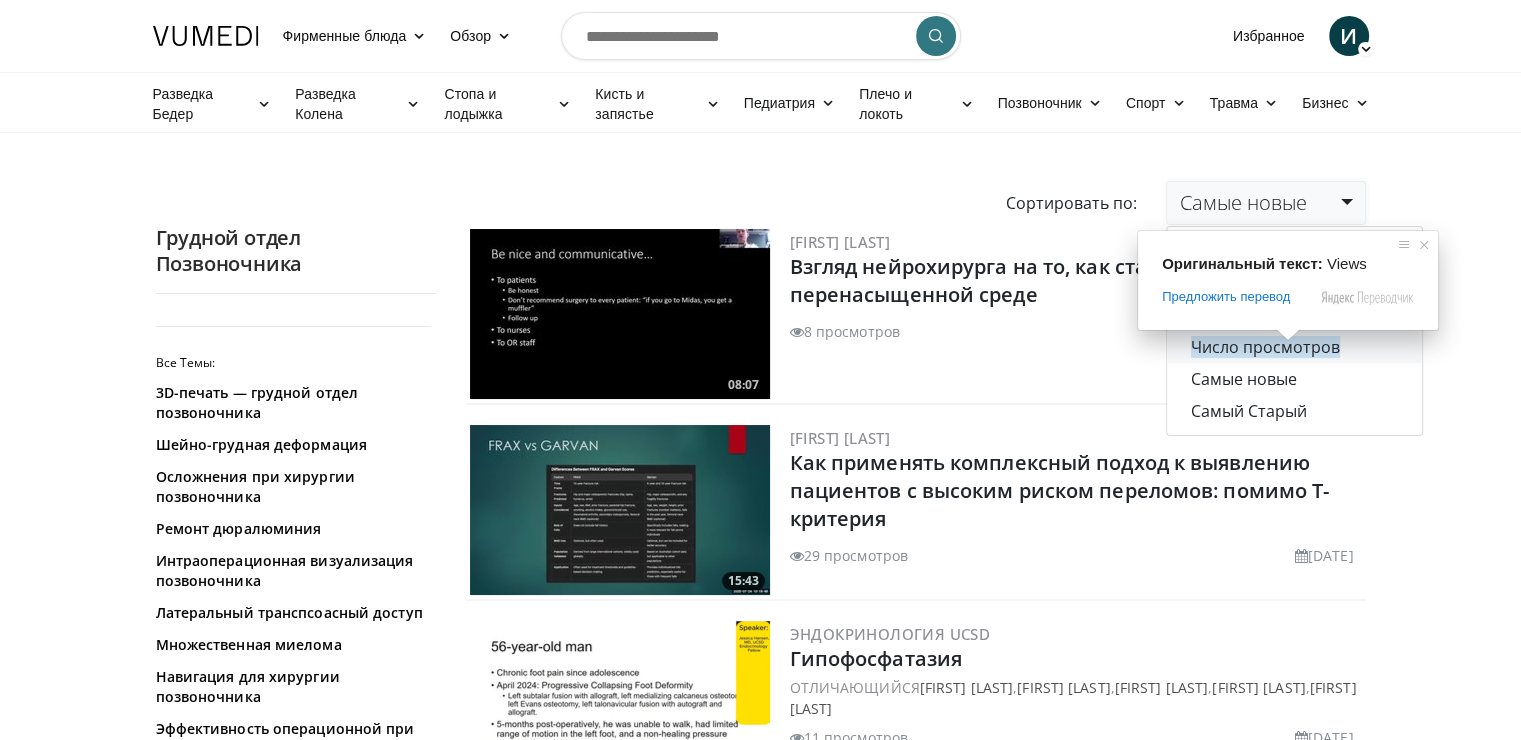 click on "Число просмотров" at bounding box center (1265, 347) 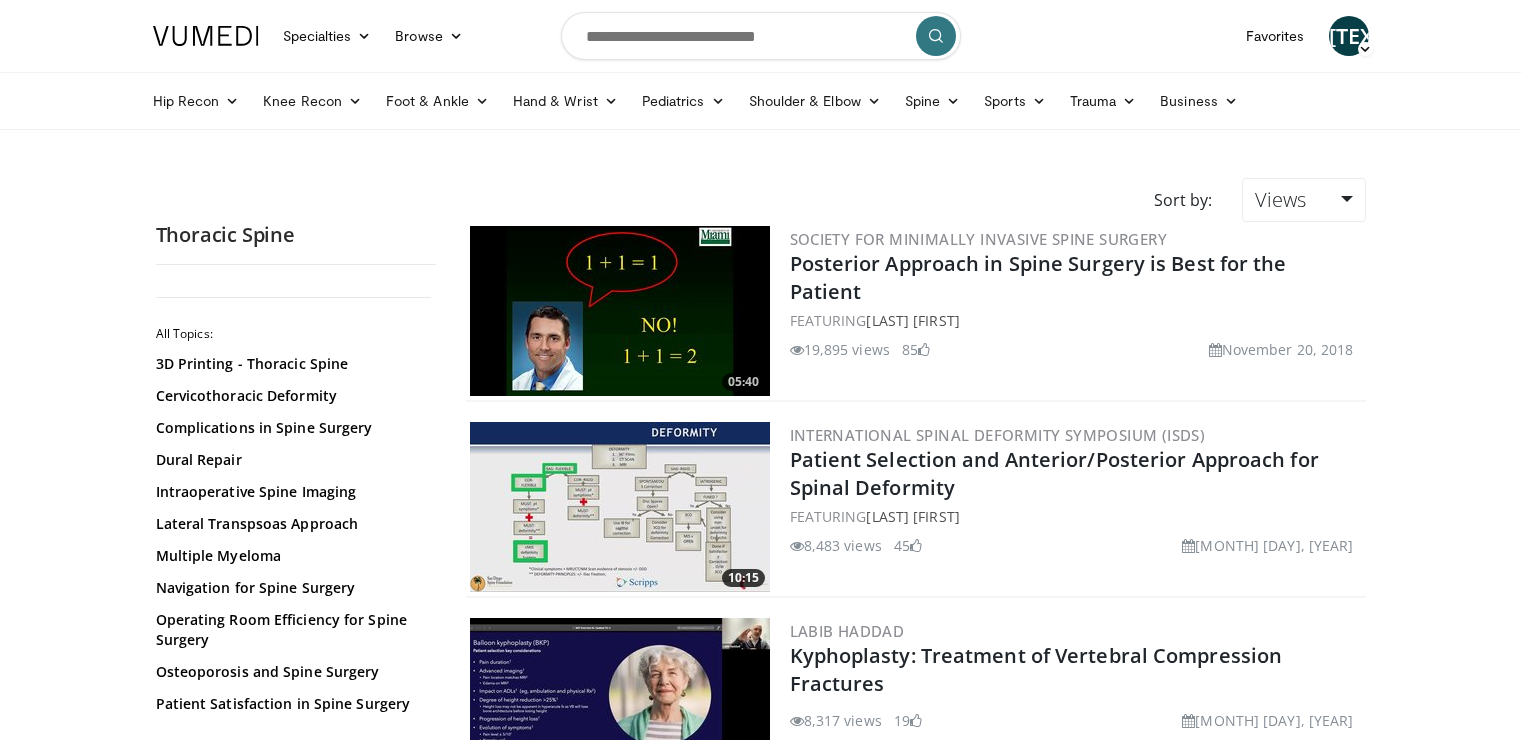 scroll, scrollTop: 0, scrollLeft: 0, axis: both 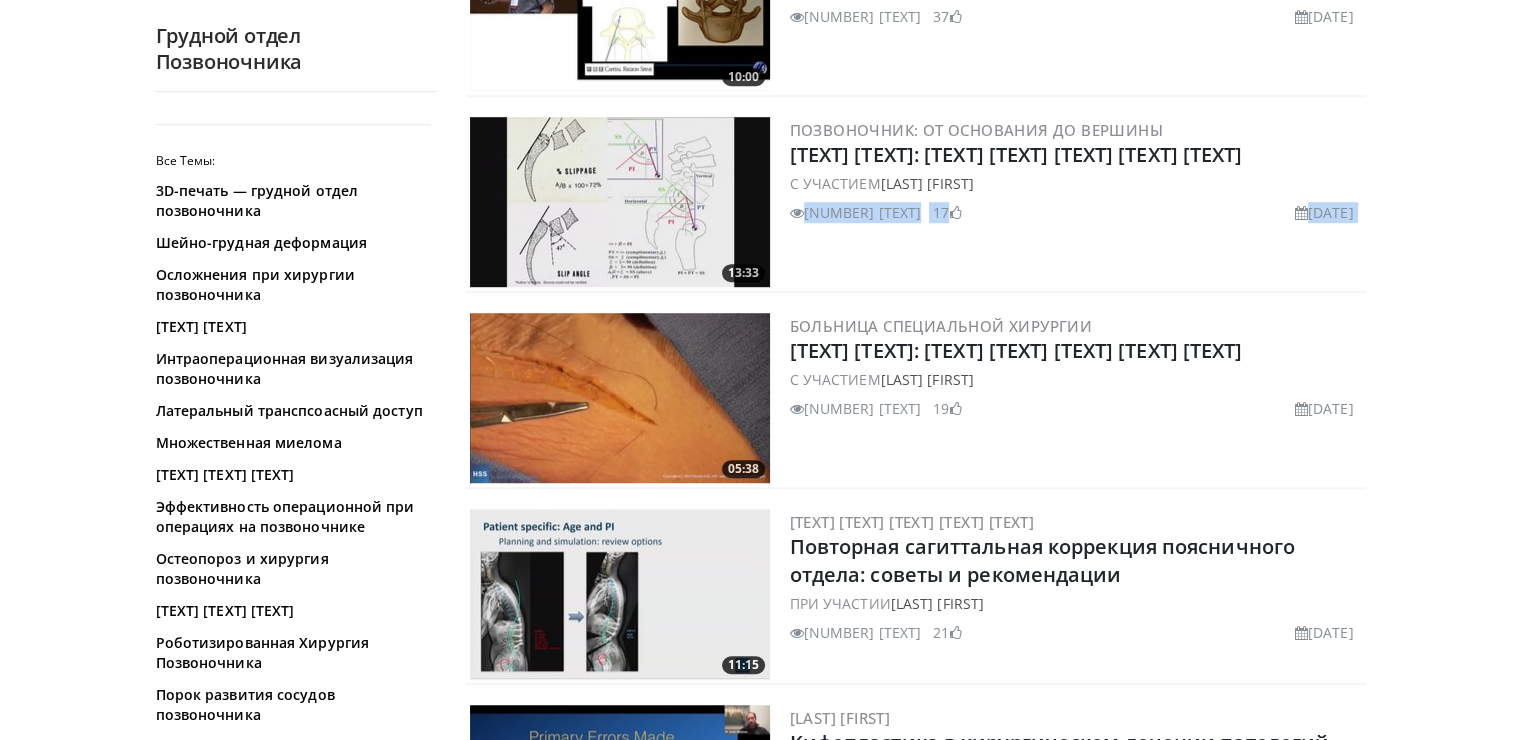 drag, startPoint x: 1504, startPoint y: 215, endPoint x: 1497, endPoint y: 237, distance: 23.086792 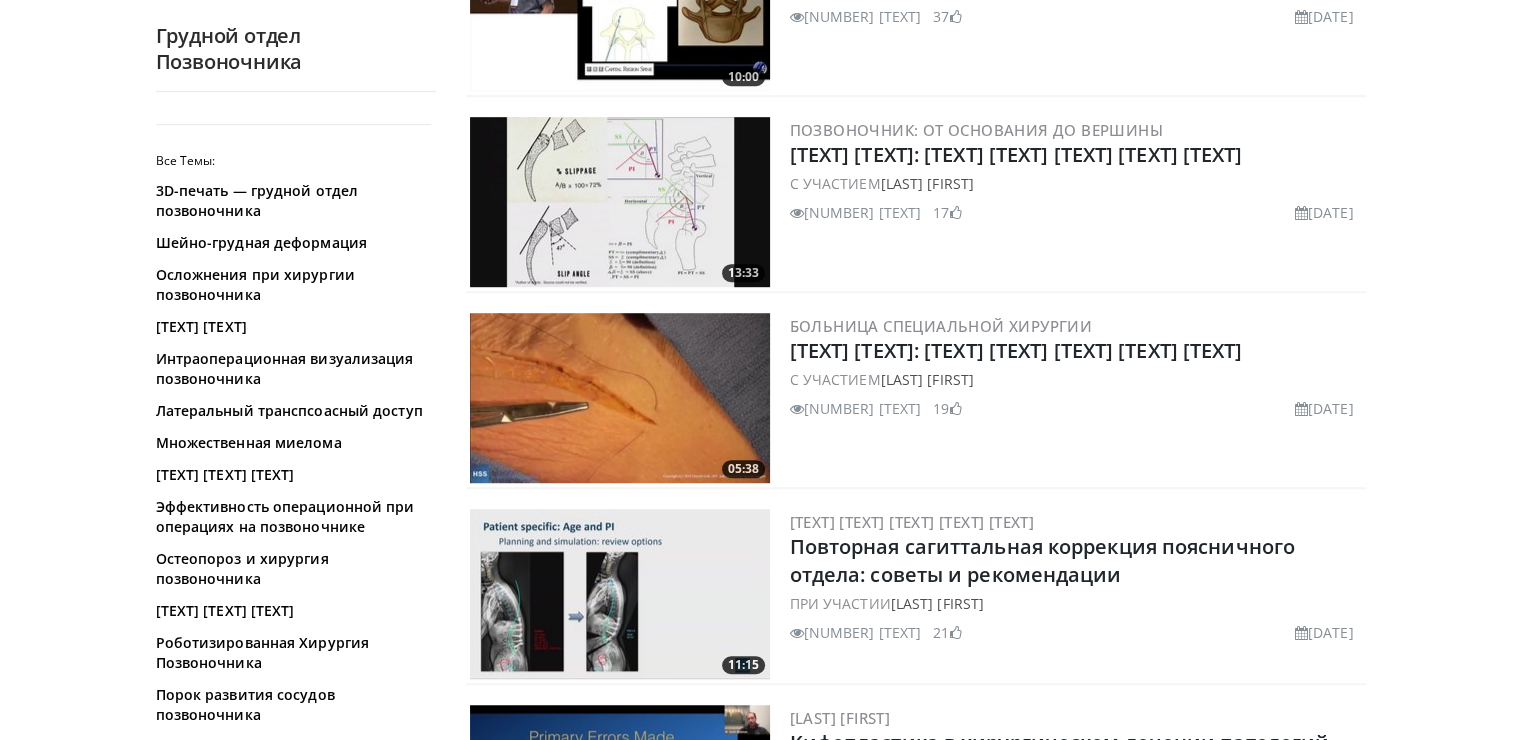 click on "Фирменные блюда
Adult & Family Medicine
Allergy, Asthma, Immunology
Anesthesiology
Cardiology
Dental
Dermatology
Endocrinology
Gastroenterology & Hepatology
General Surgery
Hematology & Oncology
Infectious Disease
Nephrology
Neurology
Neurosurgery
Obstetrics & Gynecology
Ophthalmology
Oral Maxillofacial
Orthopaedics
Otolaryngology
Pediatrics
Plastic Surgery
Podiatry
Psychiatry
Pulmonology
Radiation Oncology
Radiology
Rheumatology
Urology
Videos" at bounding box center (760, 1400) 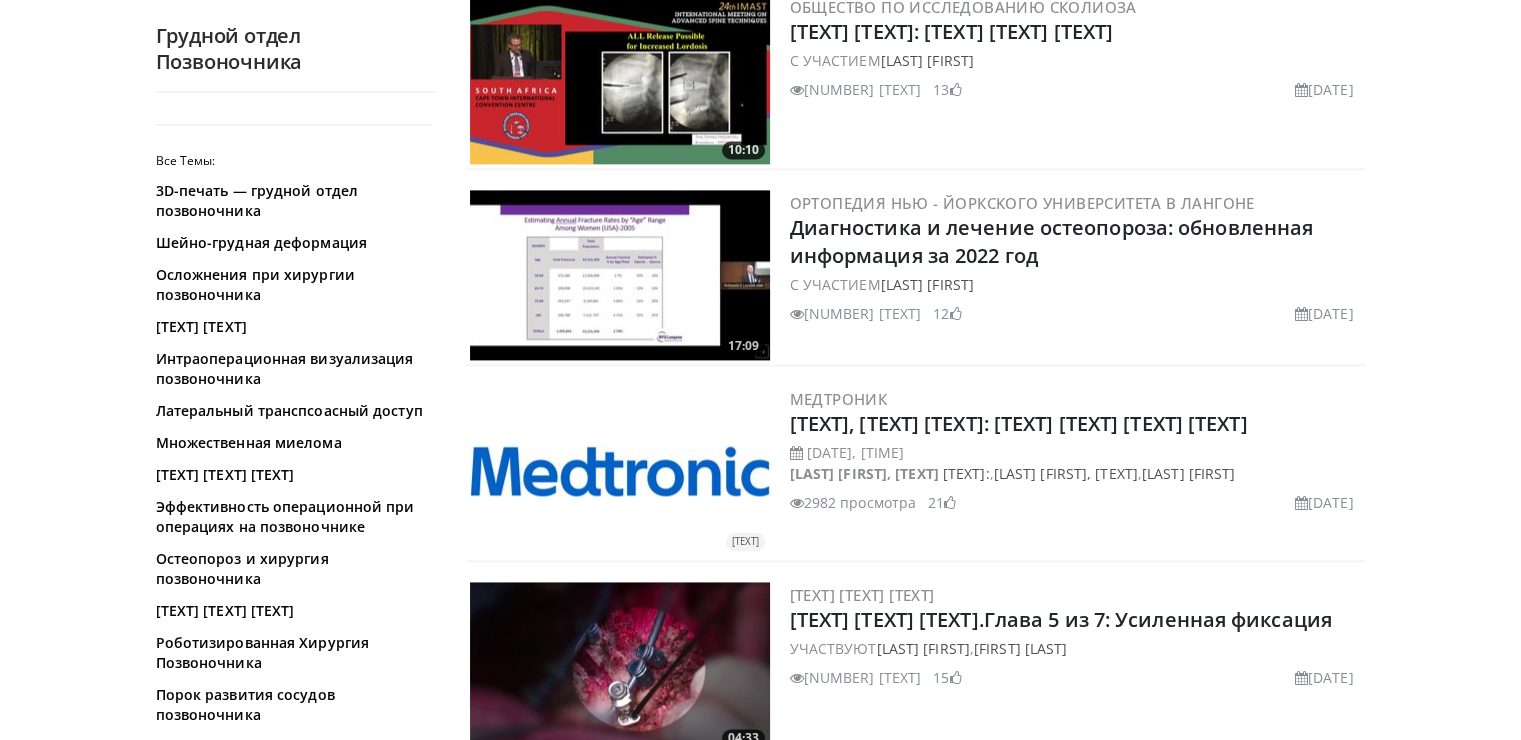 scroll, scrollTop: 2808, scrollLeft: 0, axis: vertical 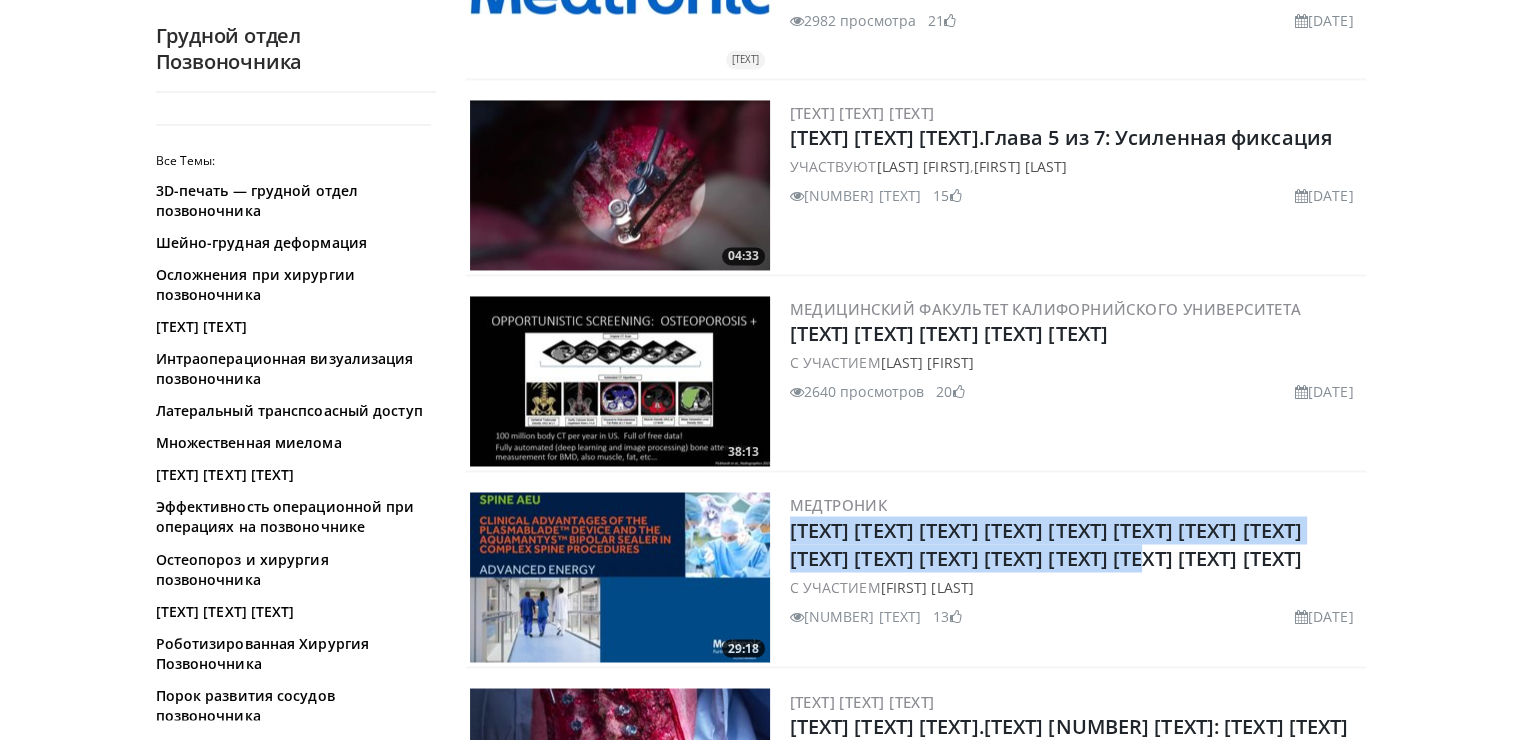 drag, startPoint x: 1518, startPoint y: 484, endPoint x: 1521, endPoint y: 544, distance: 60.074955 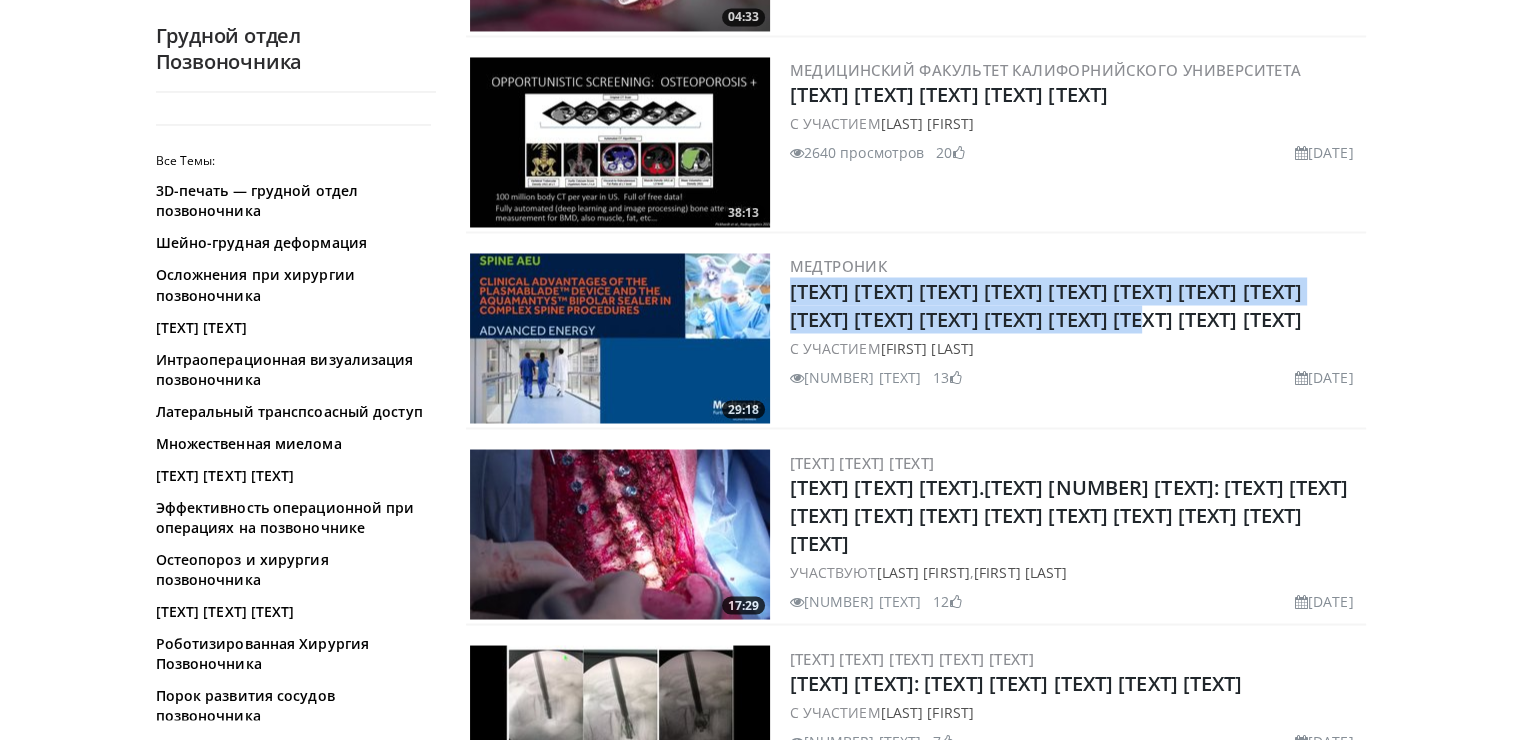 scroll, scrollTop: 3589, scrollLeft: 0, axis: vertical 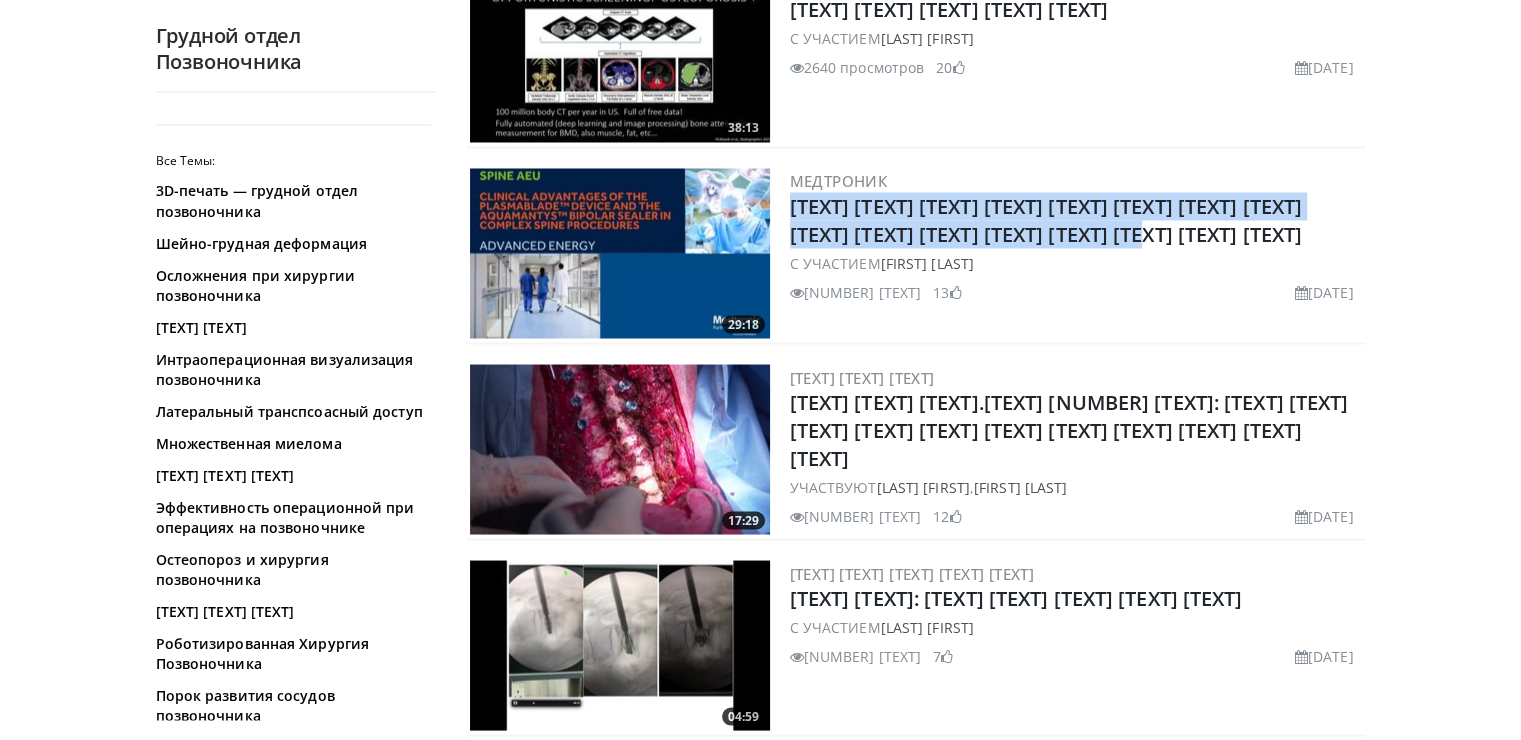 click at bounding box center [620, 449] 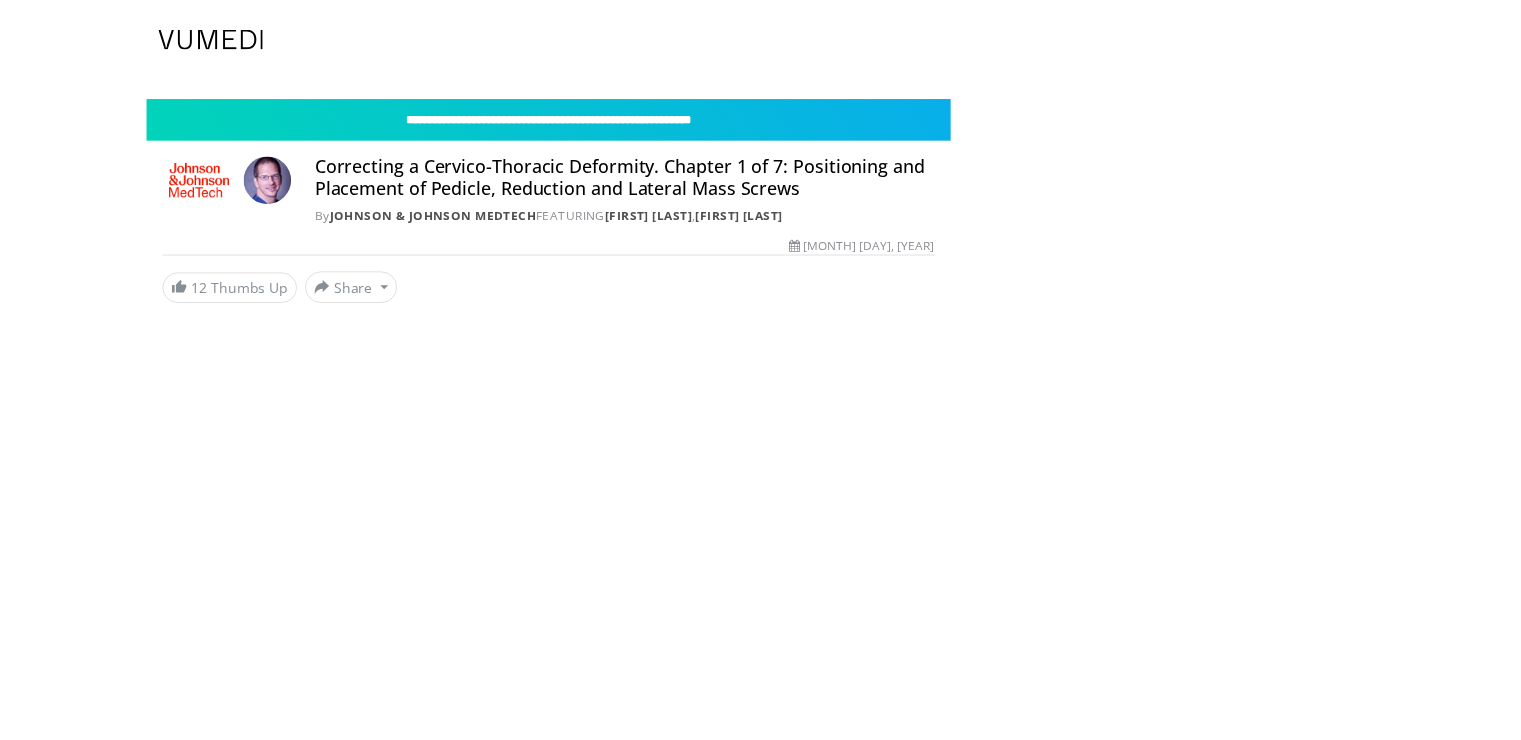 scroll, scrollTop: 0, scrollLeft: 0, axis: both 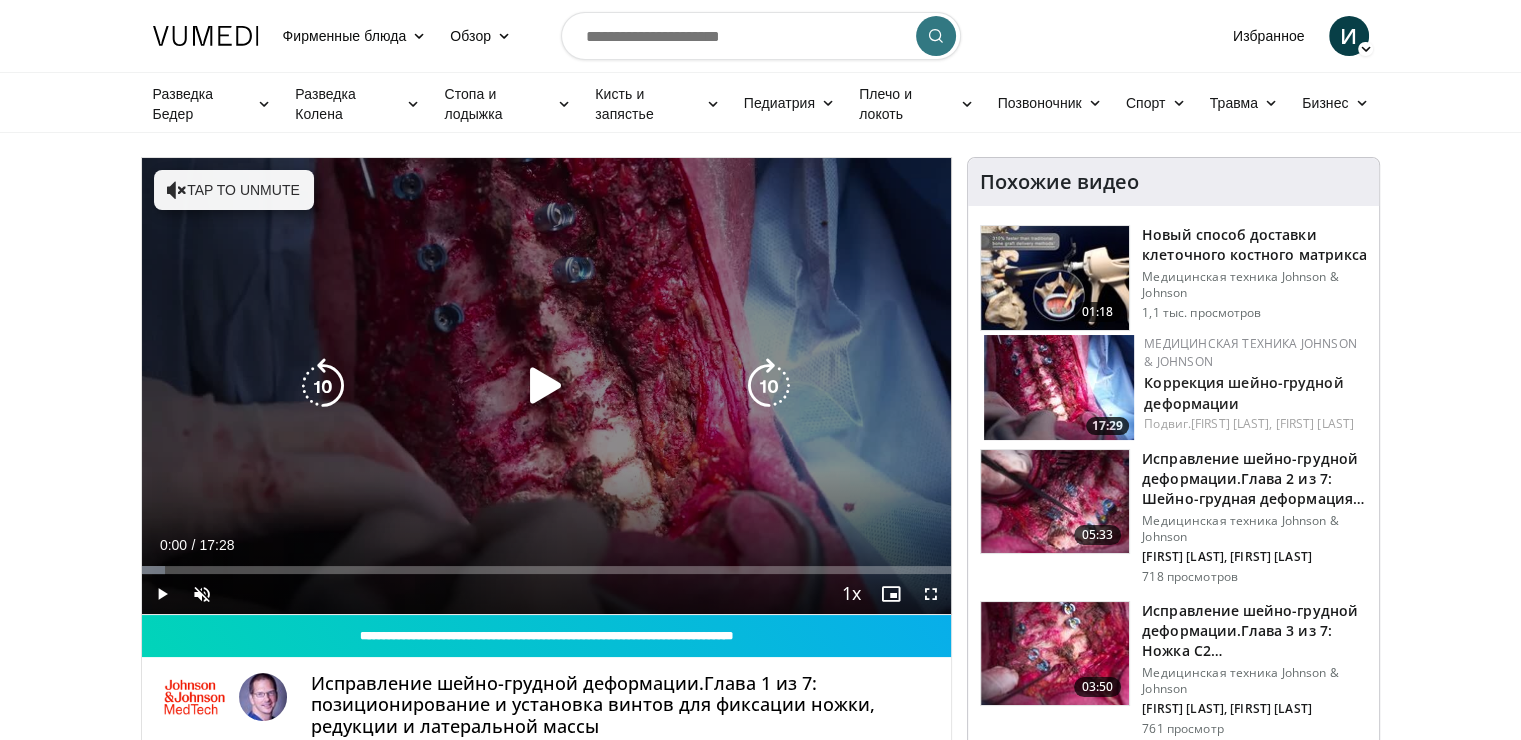 click at bounding box center [546, 386] 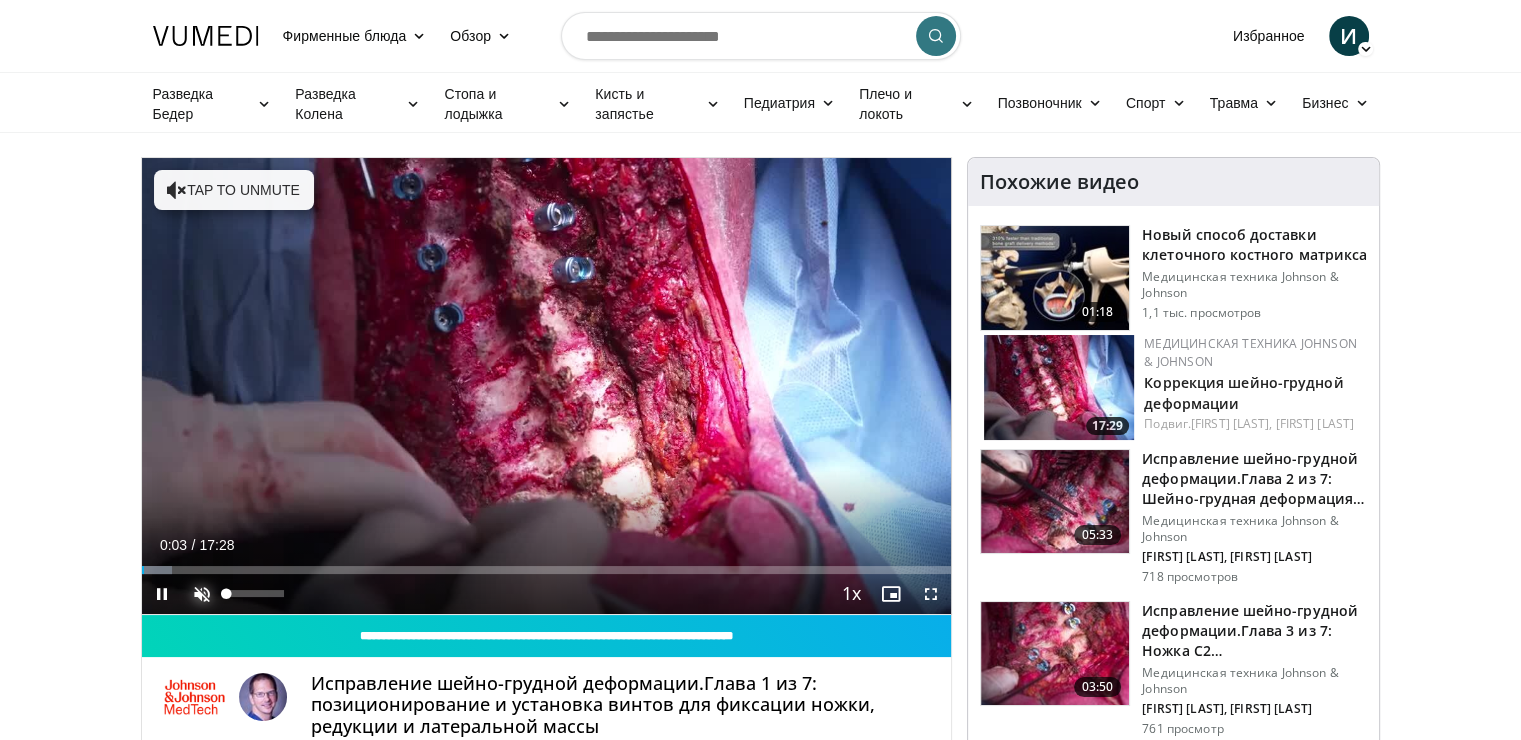 click at bounding box center [202, 594] 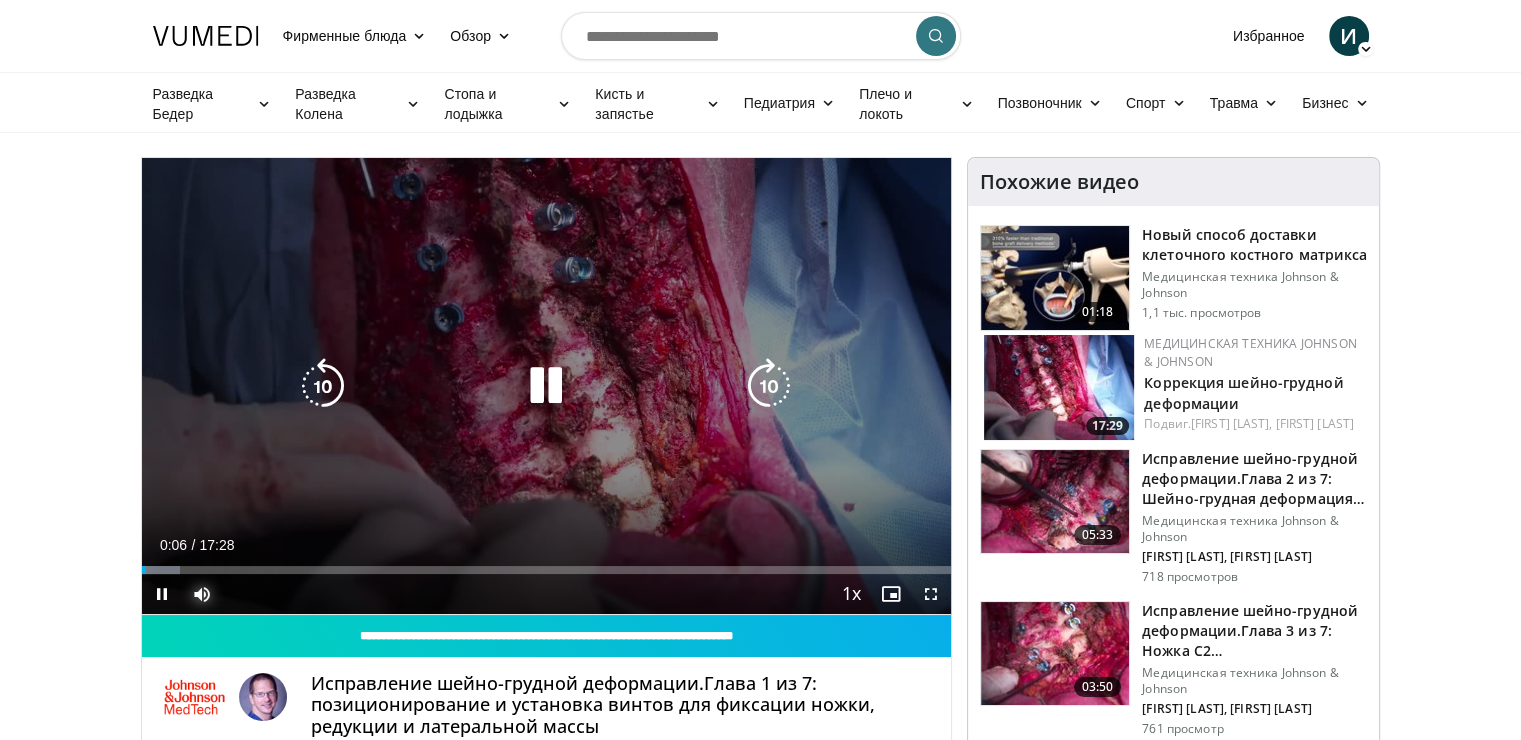 type 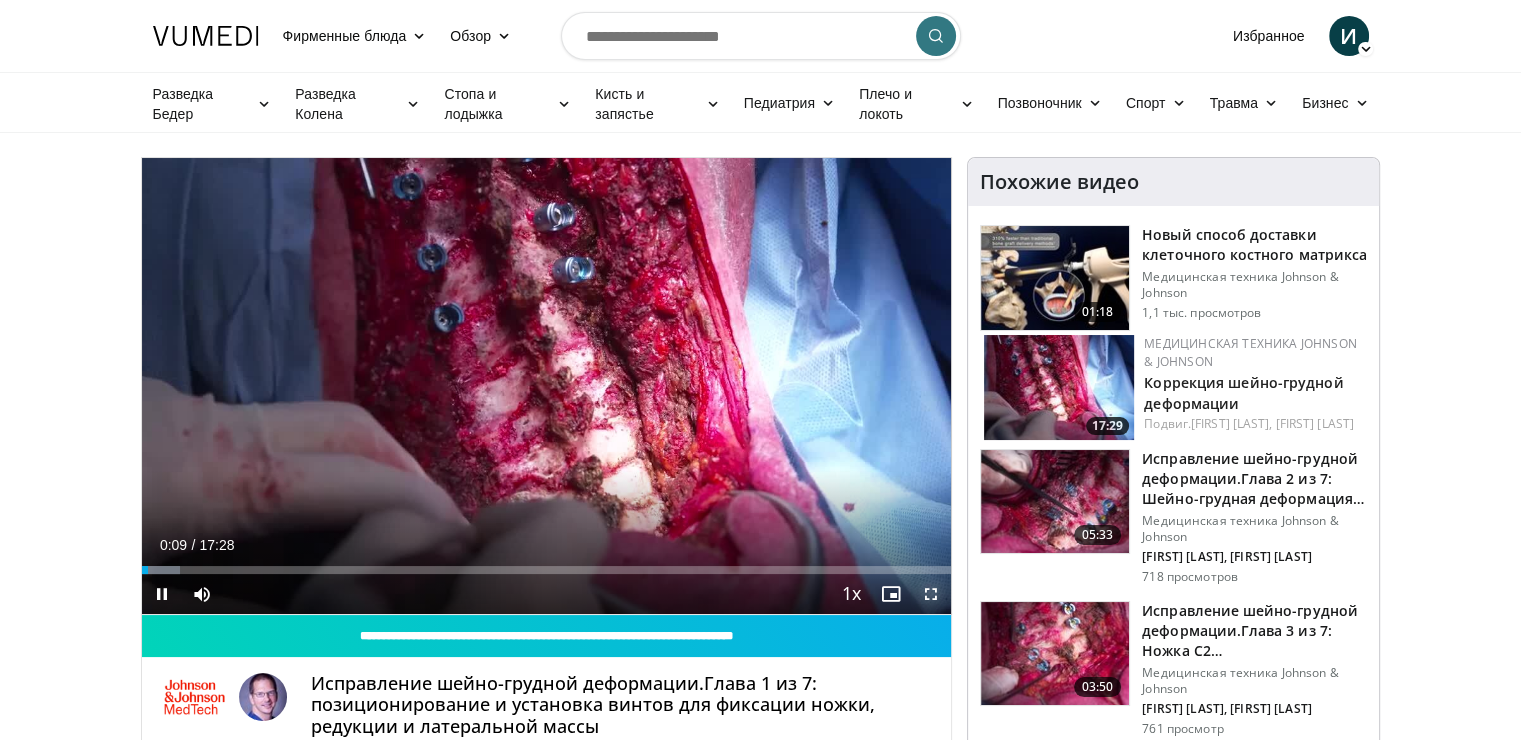 click at bounding box center (931, 594) 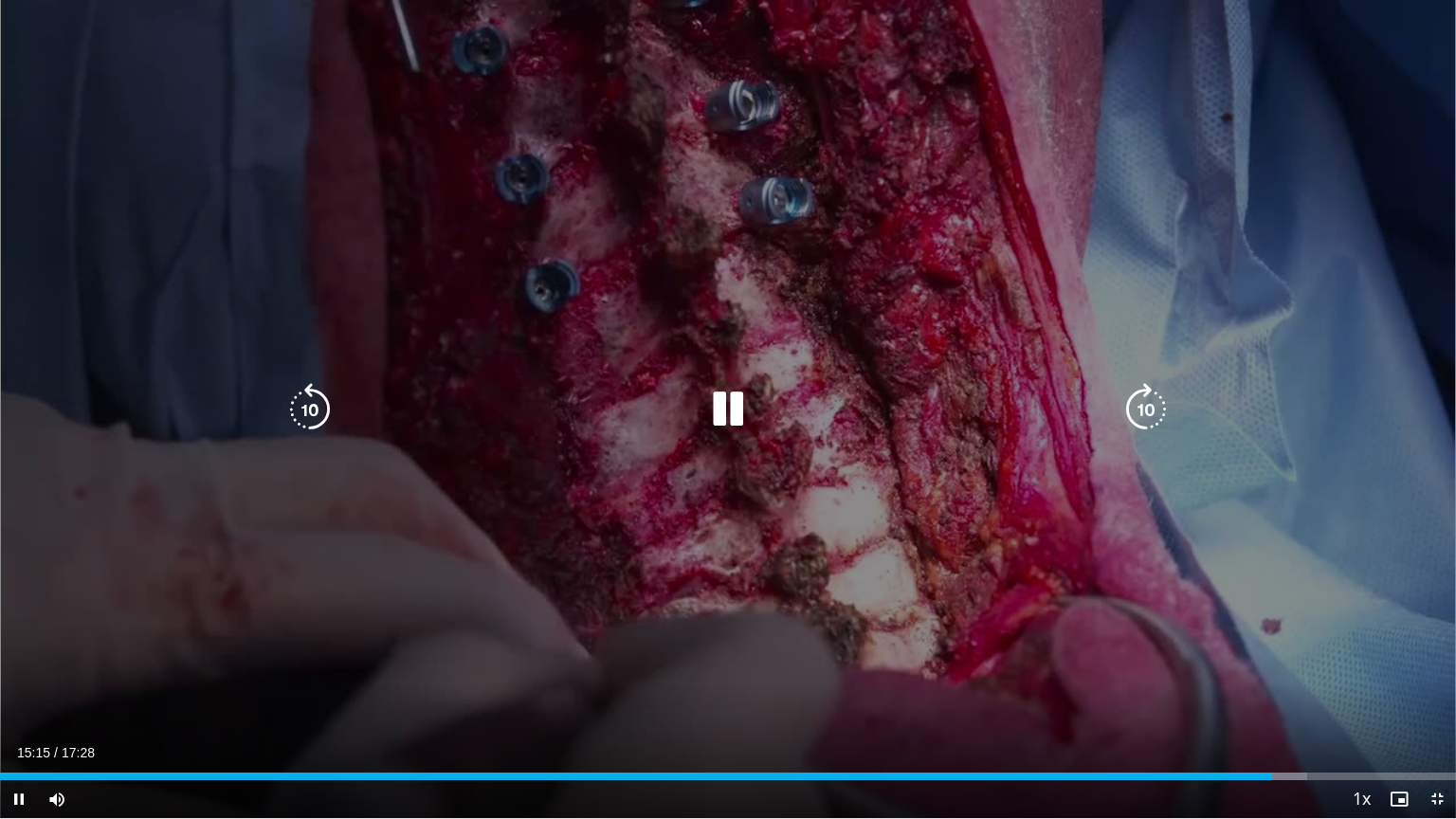 click at bounding box center [728, 410] 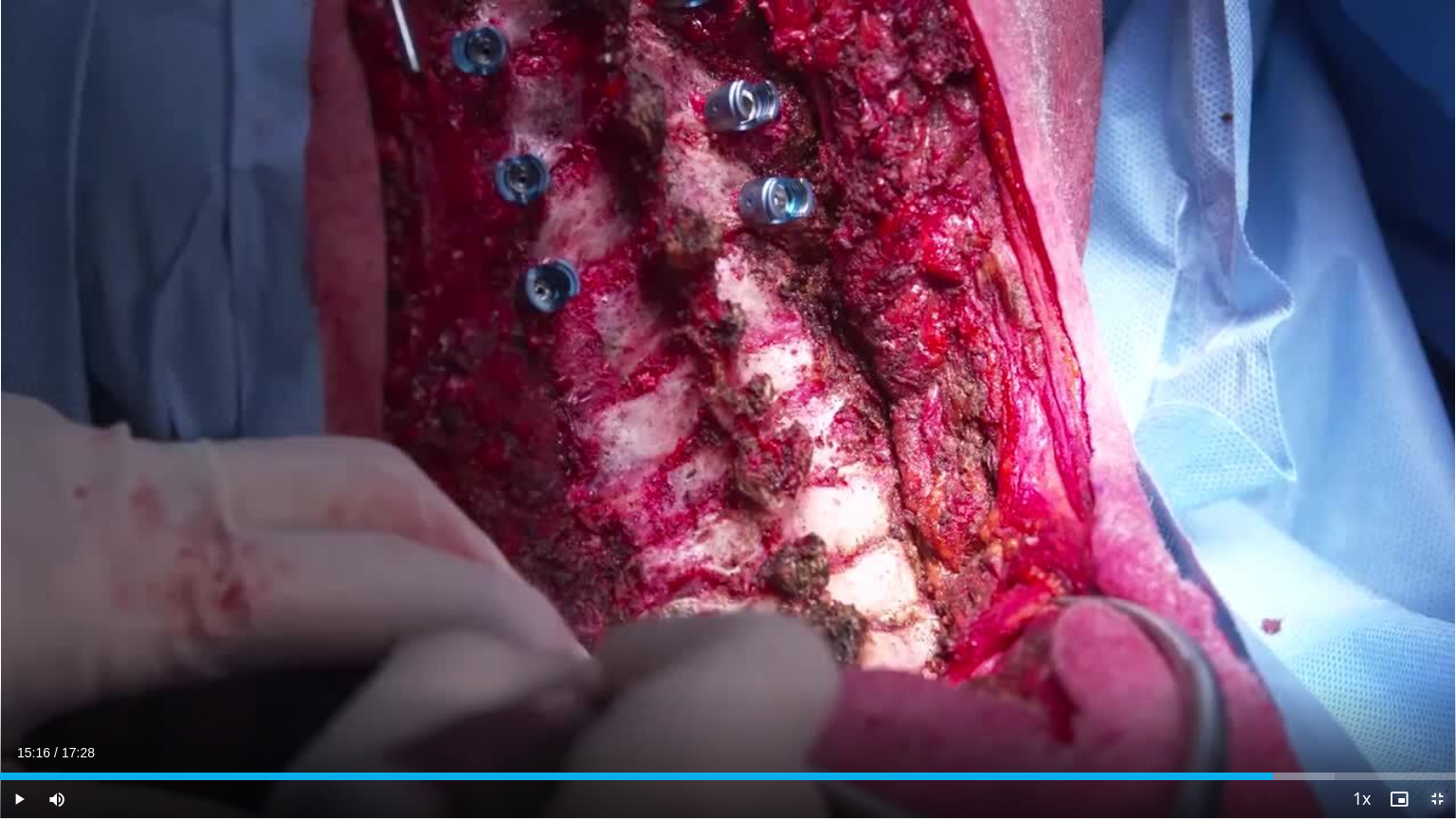 click at bounding box center [1437, 799] 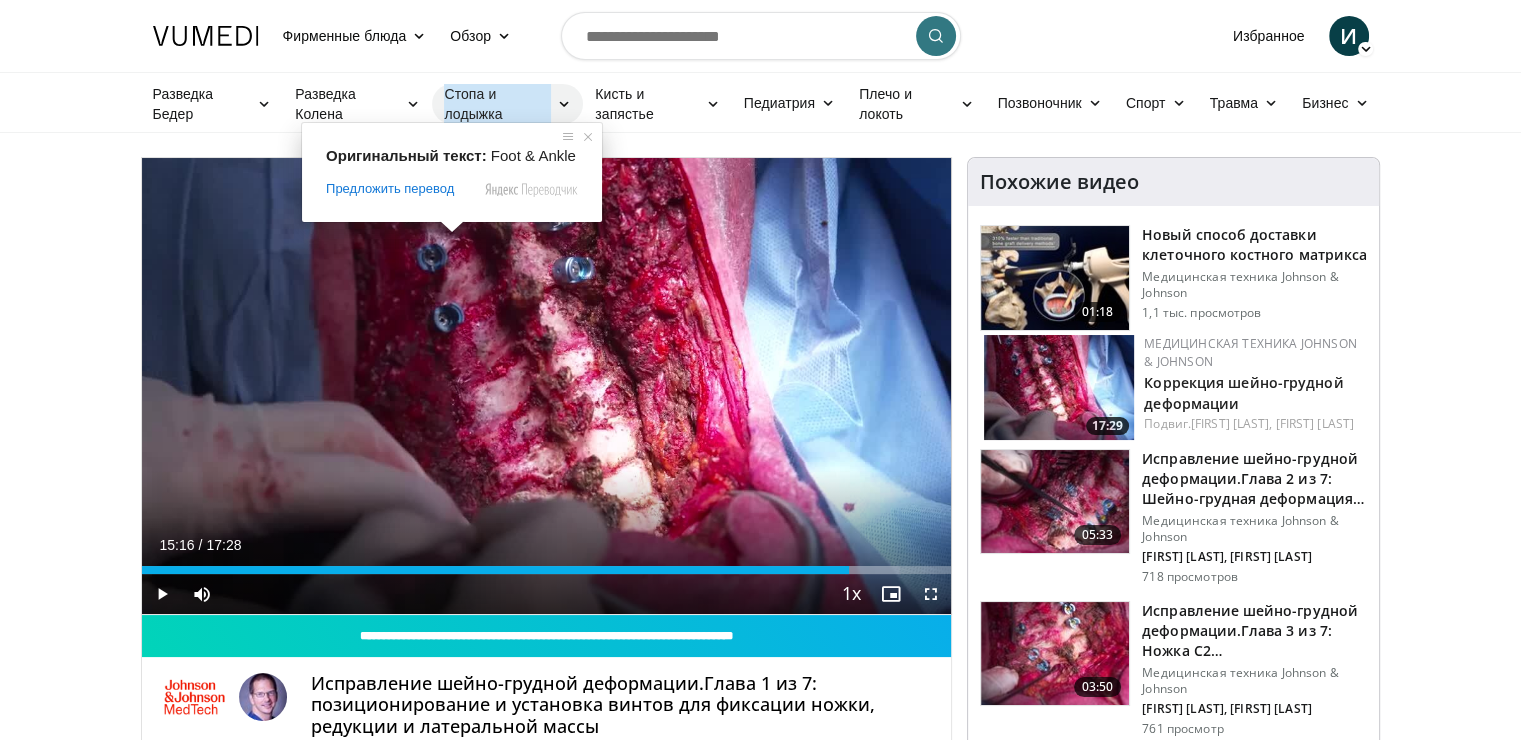click on "Стопа и лодыжка" at bounding box center (497, 104) 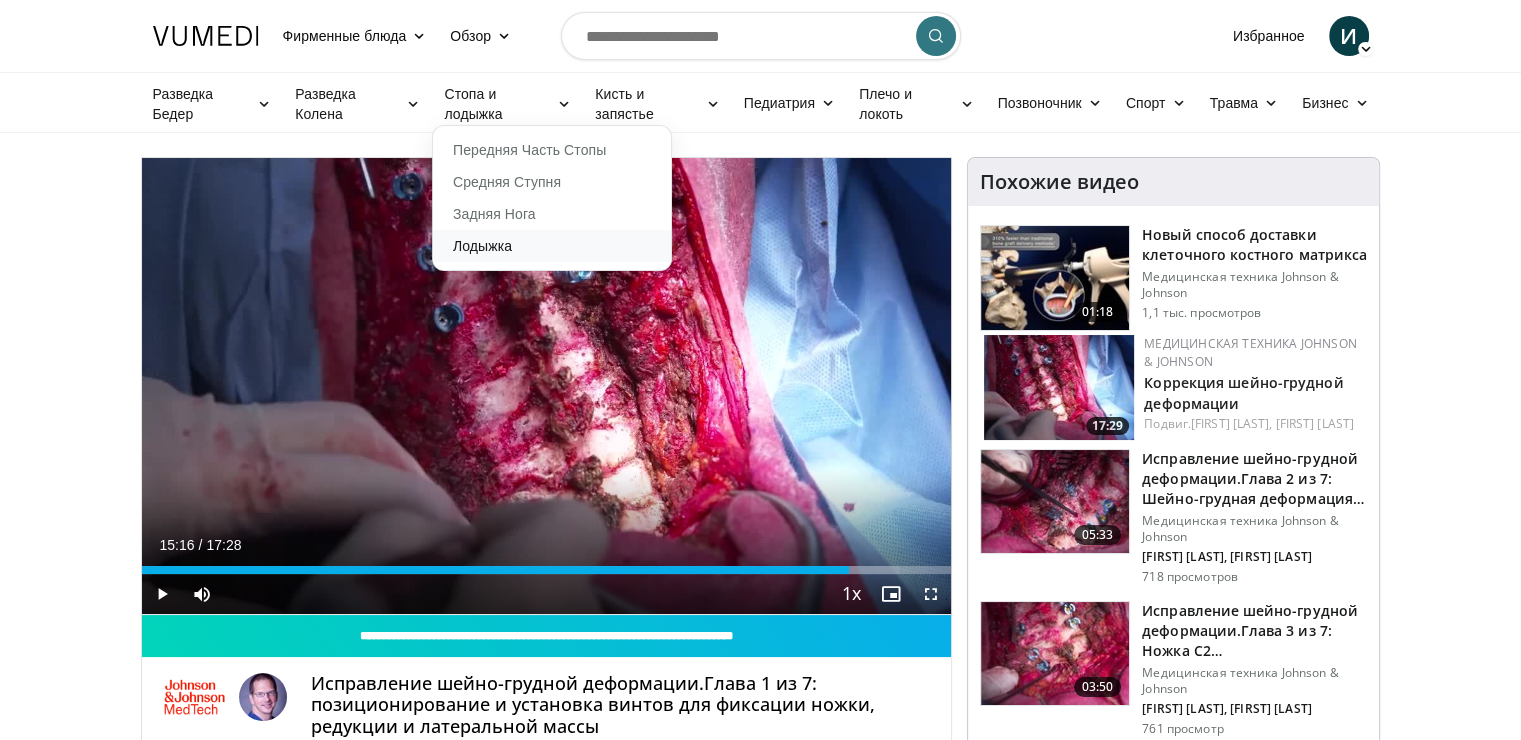 click on "Лодыжка" at bounding box center [552, 246] 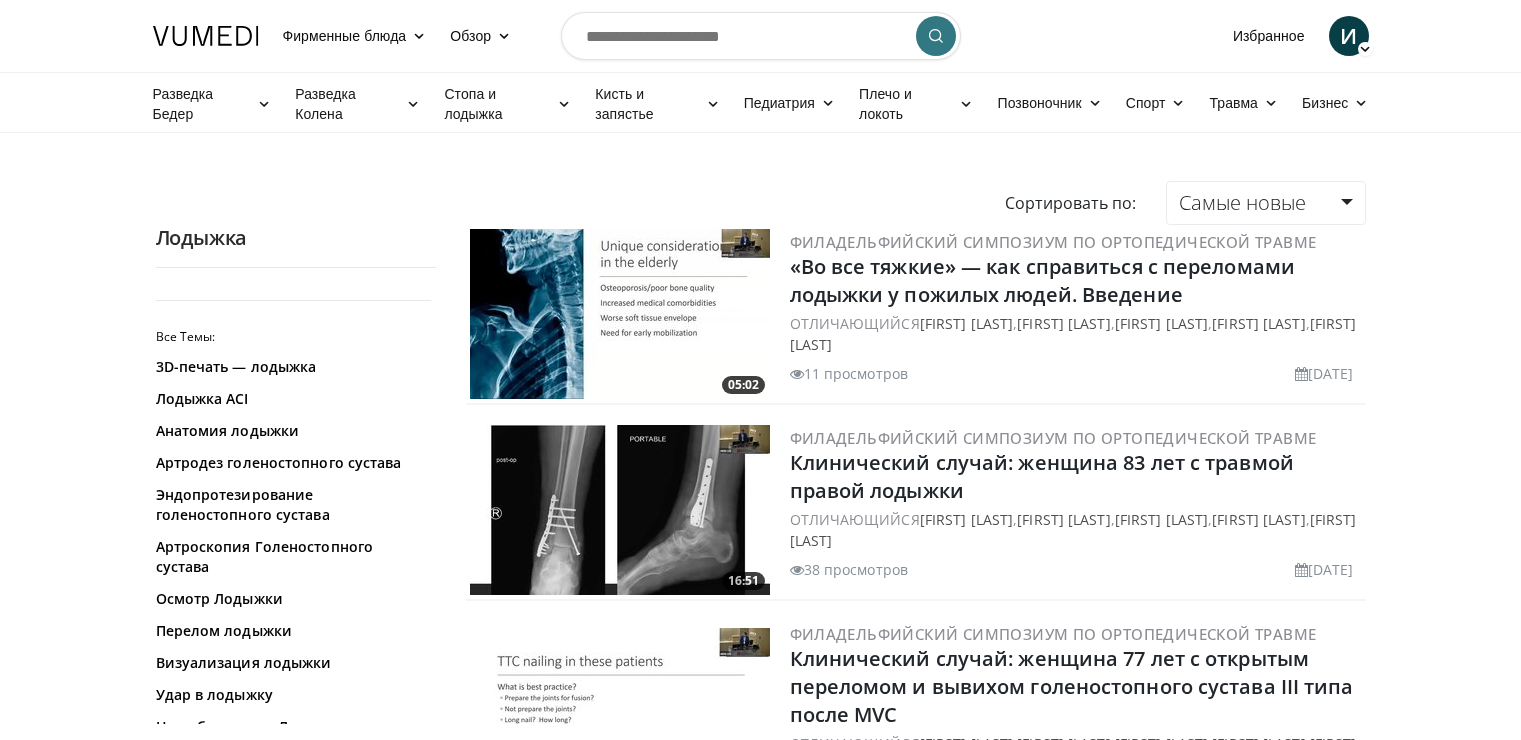 scroll, scrollTop: 0, scrollLeft: 0, axis: both 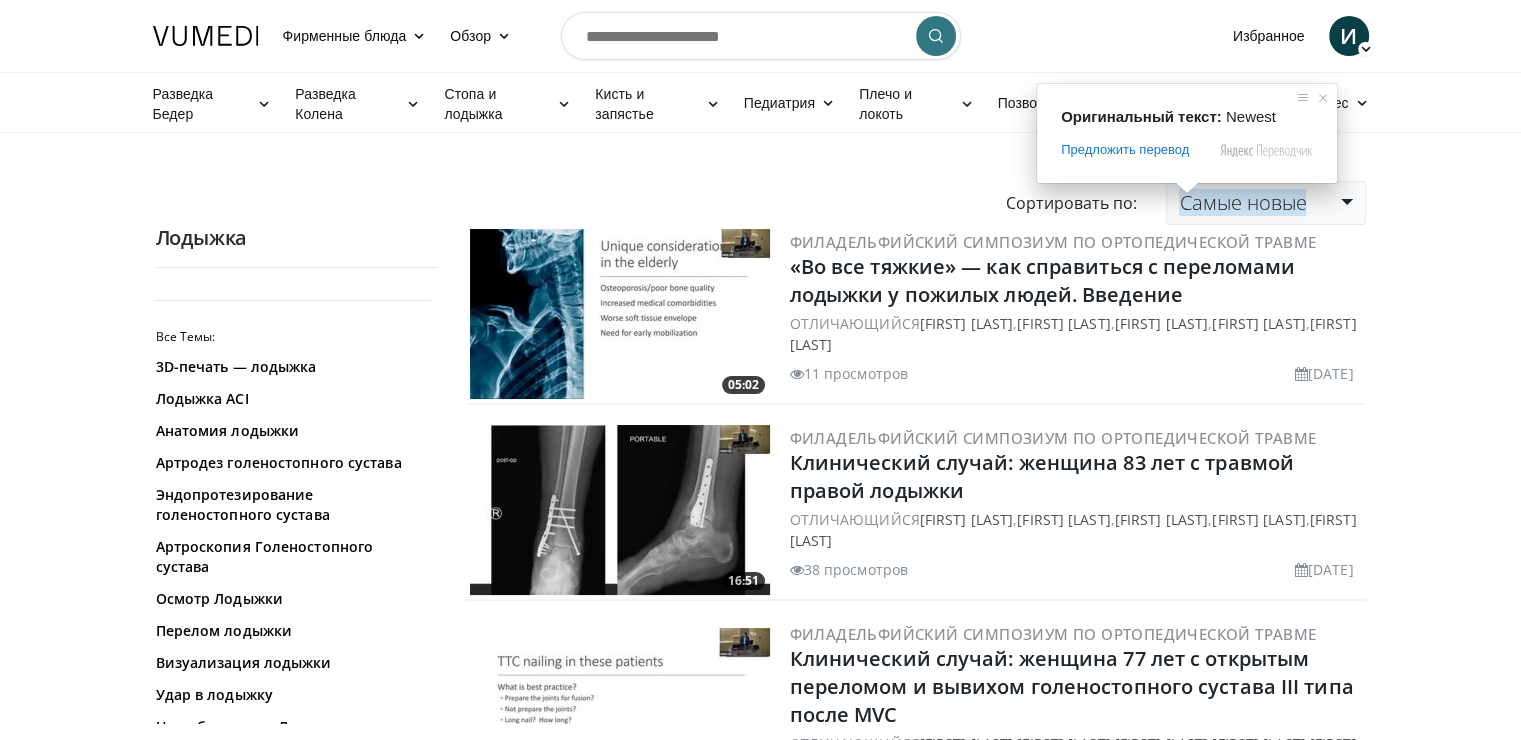 click at bounding box center (1187, 188) 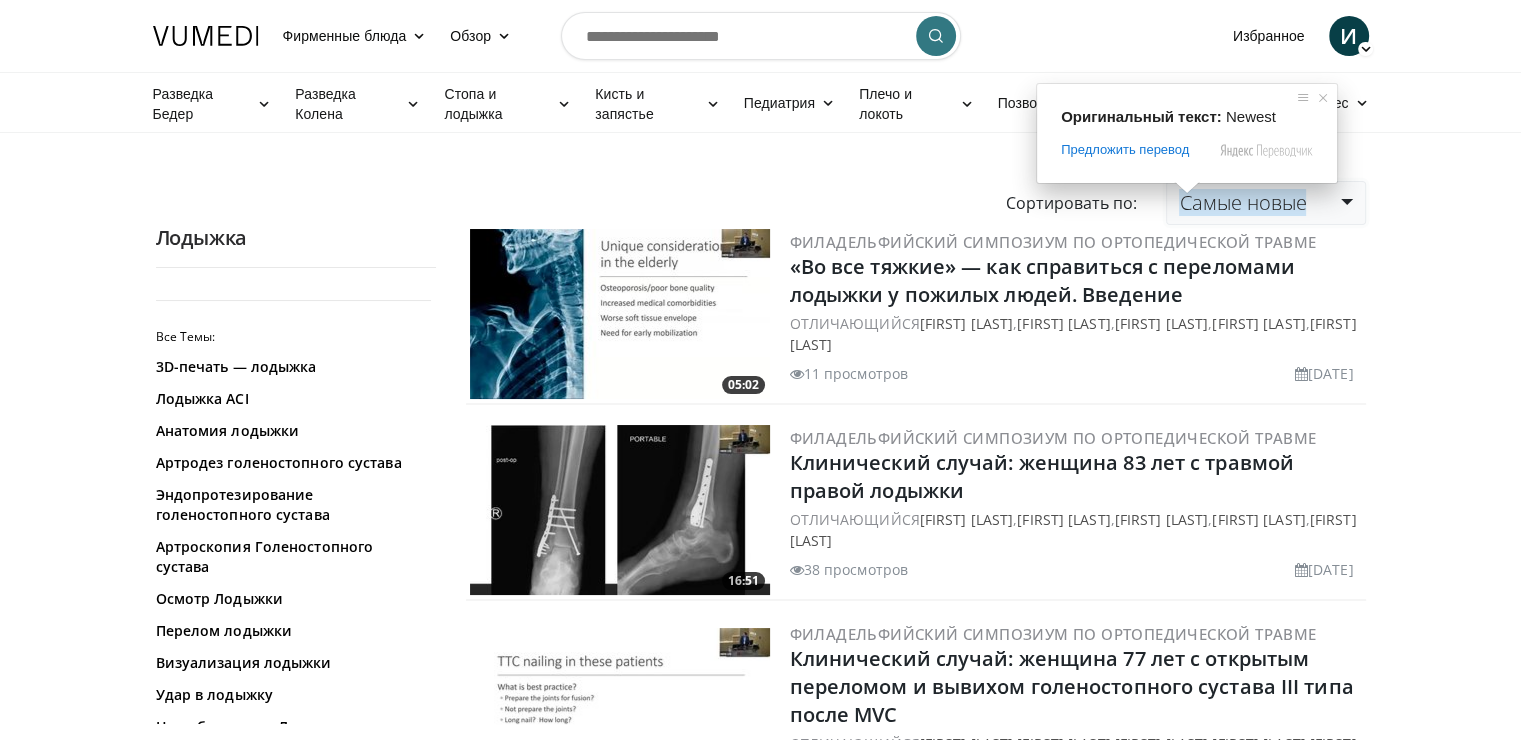click on "Самые новые" at bounding box center [1242, 202] 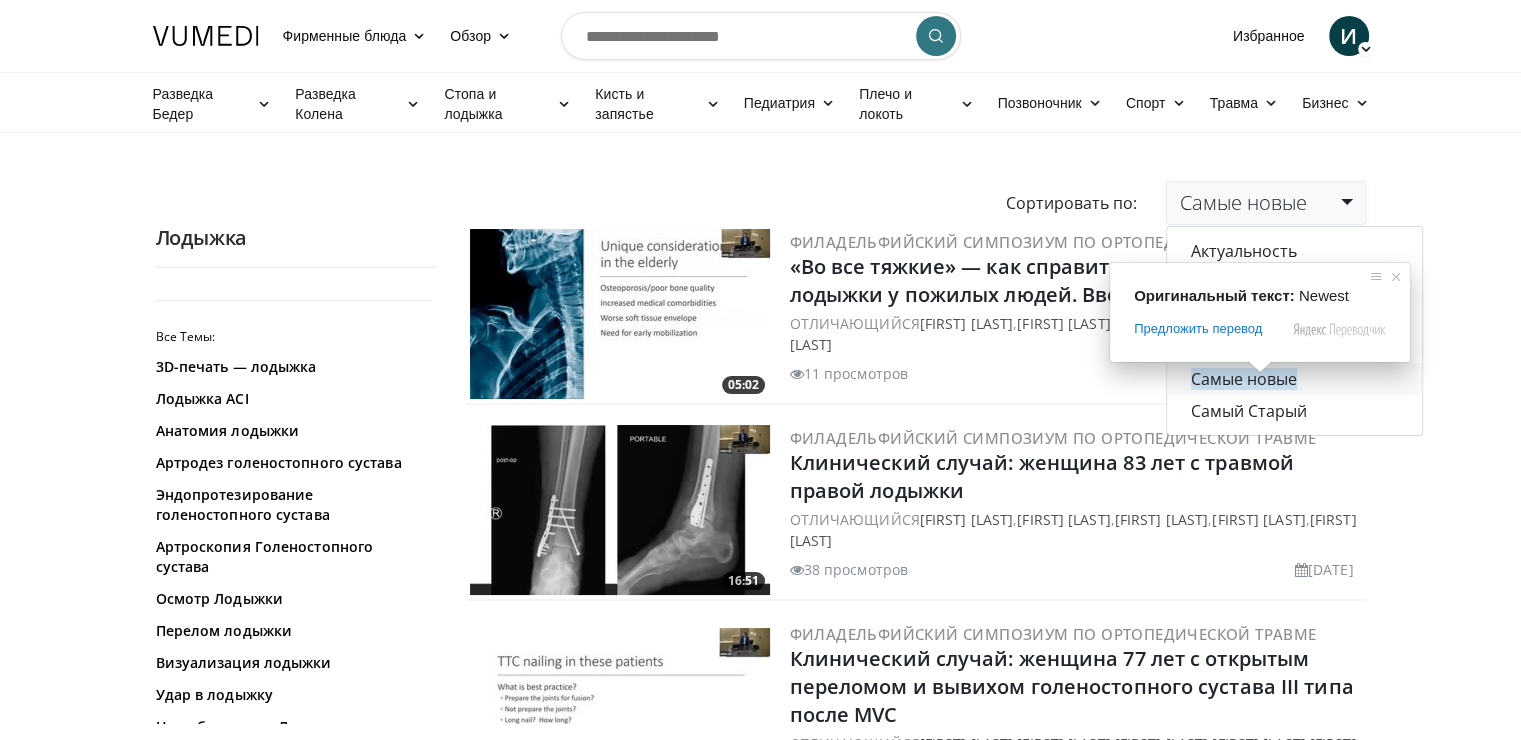 click on "Самые новые" at bounding box center (1244, 379) 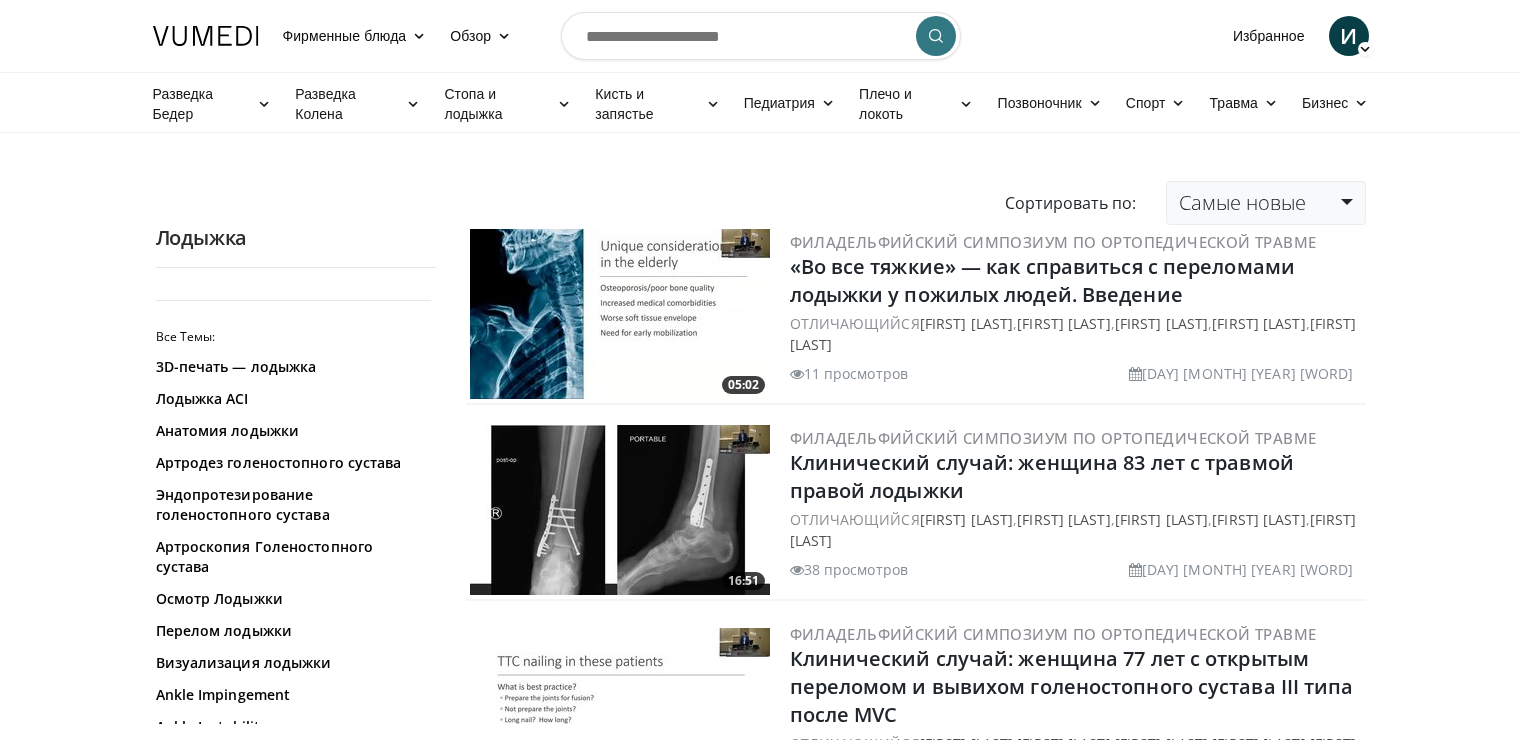 scroll, scrollTop: 0, scrollLeft: 0, axis: both 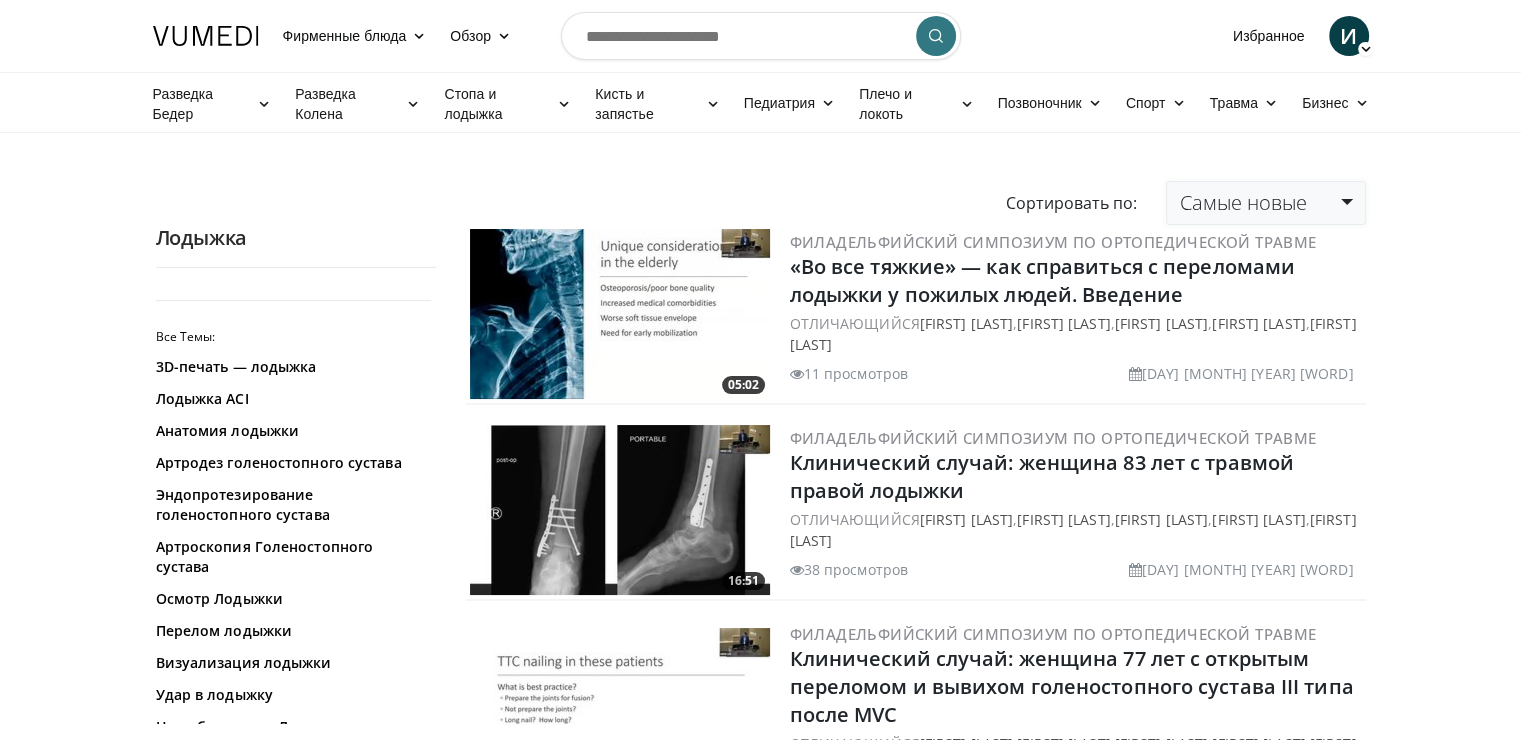 click on "Самые новые" at bounding box center [1265, 203] 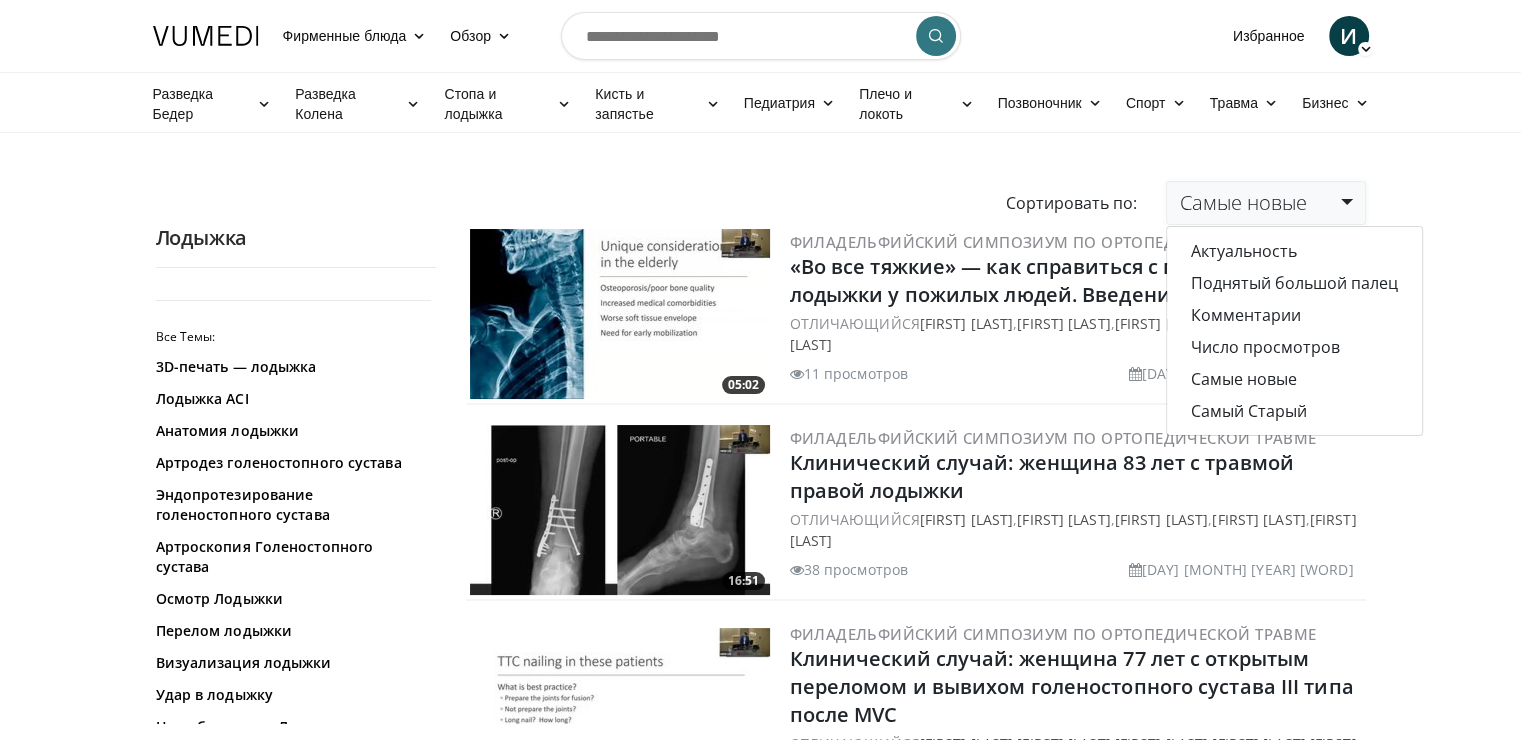 click at bounding box center [620, 510] 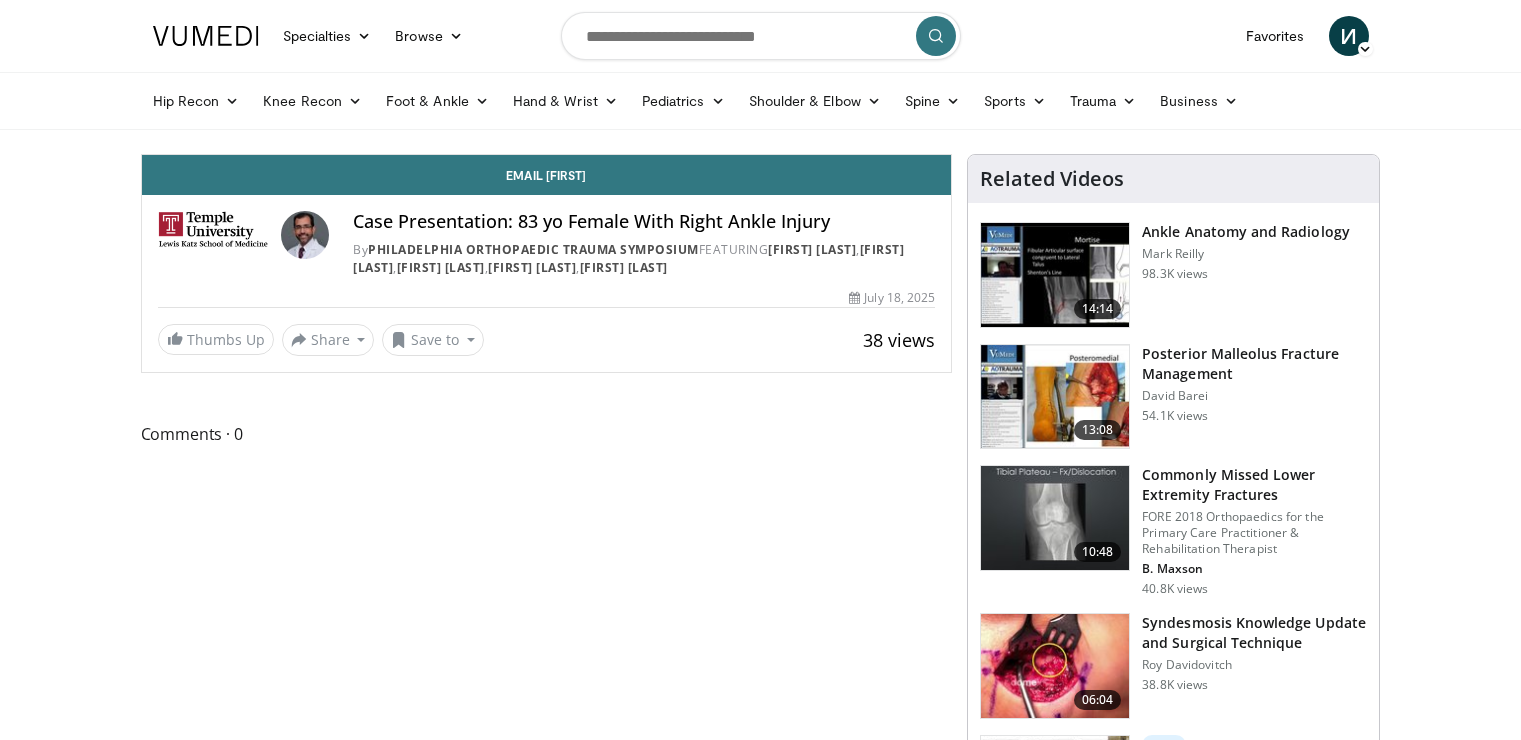 scroll, scrollTop: 0, scrollLeft: 0, axis: both 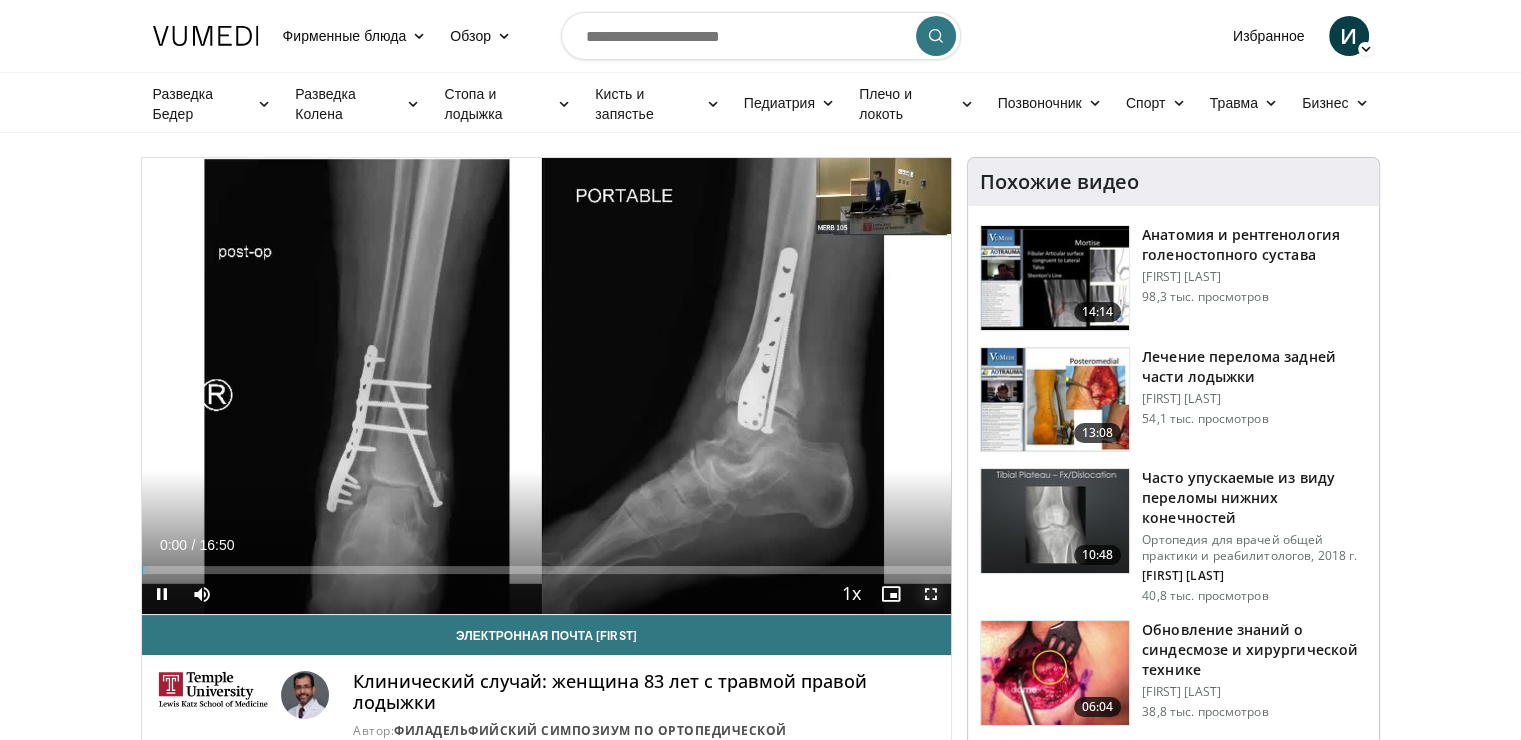 click at bounding box center [931, 594] 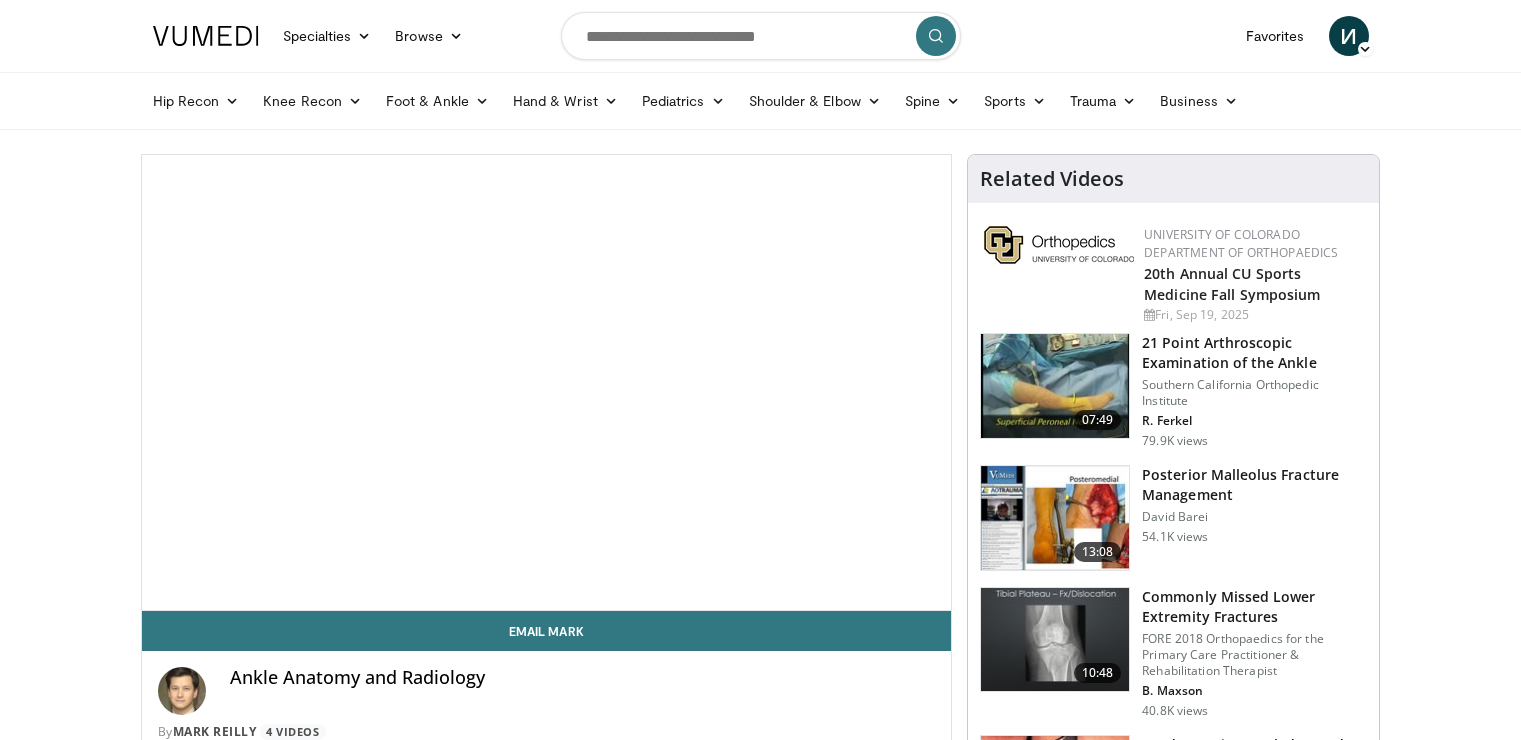 scroll, scrollTop: 0, scrollLeft: 0, axis: both 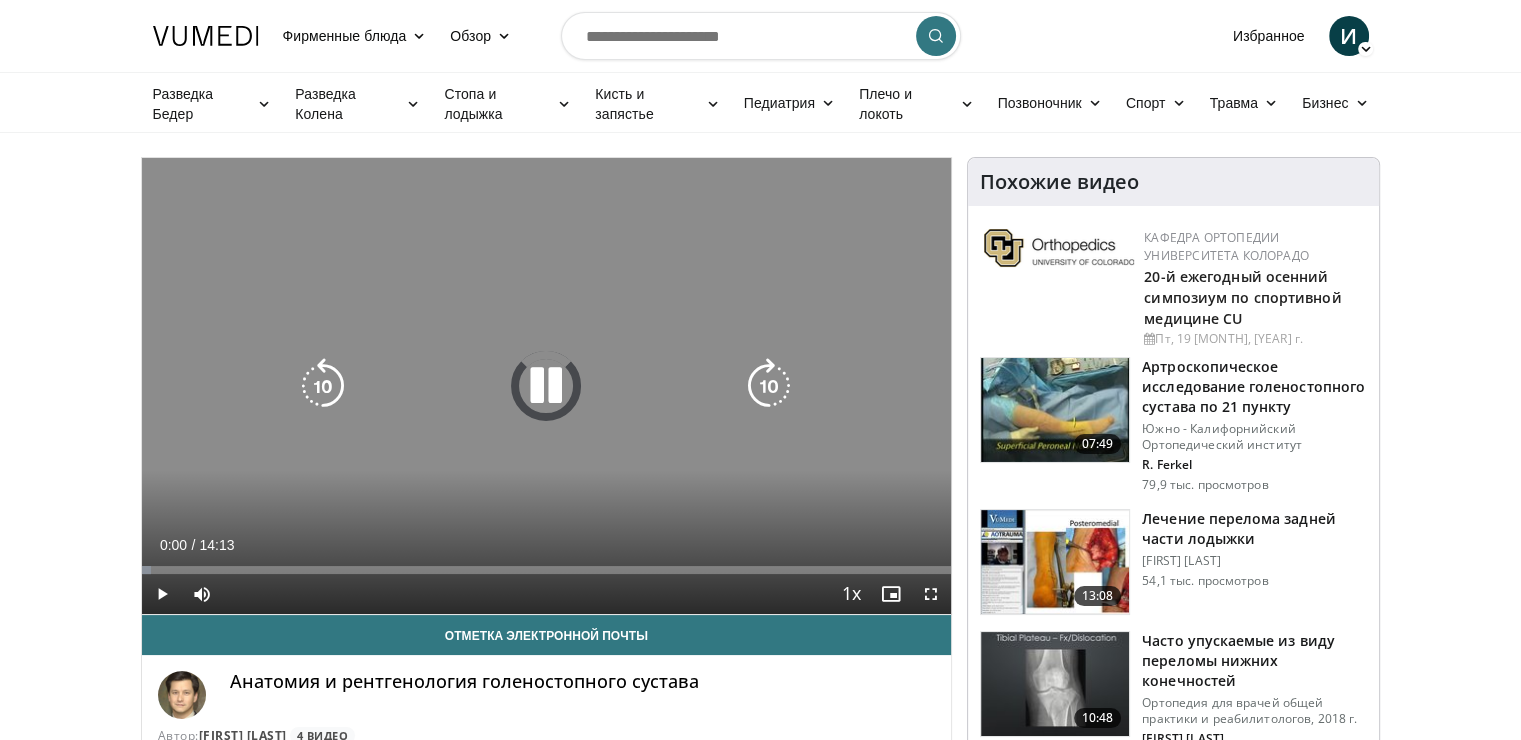 click at bounding box center (546, 386) 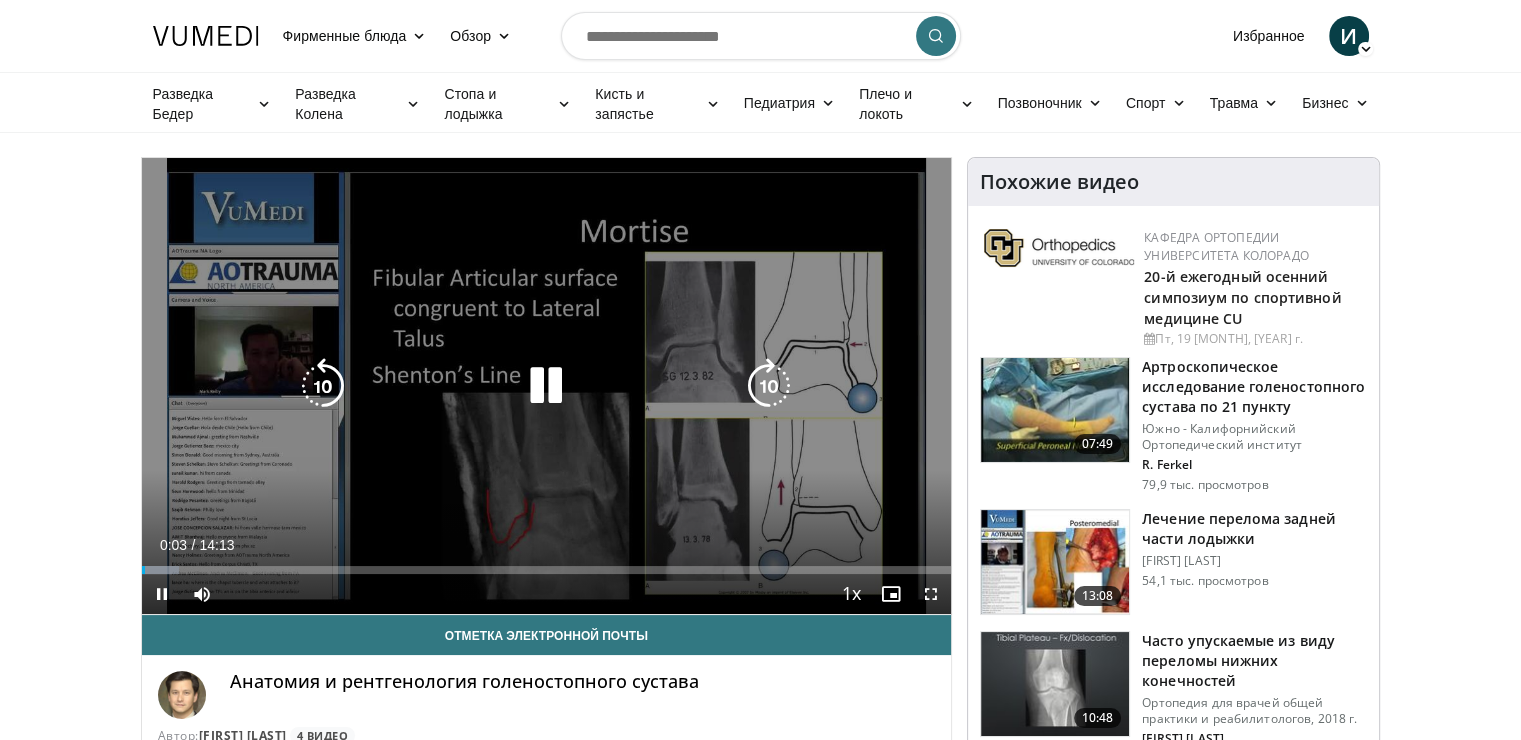 click at bounding box center (546, 386) 